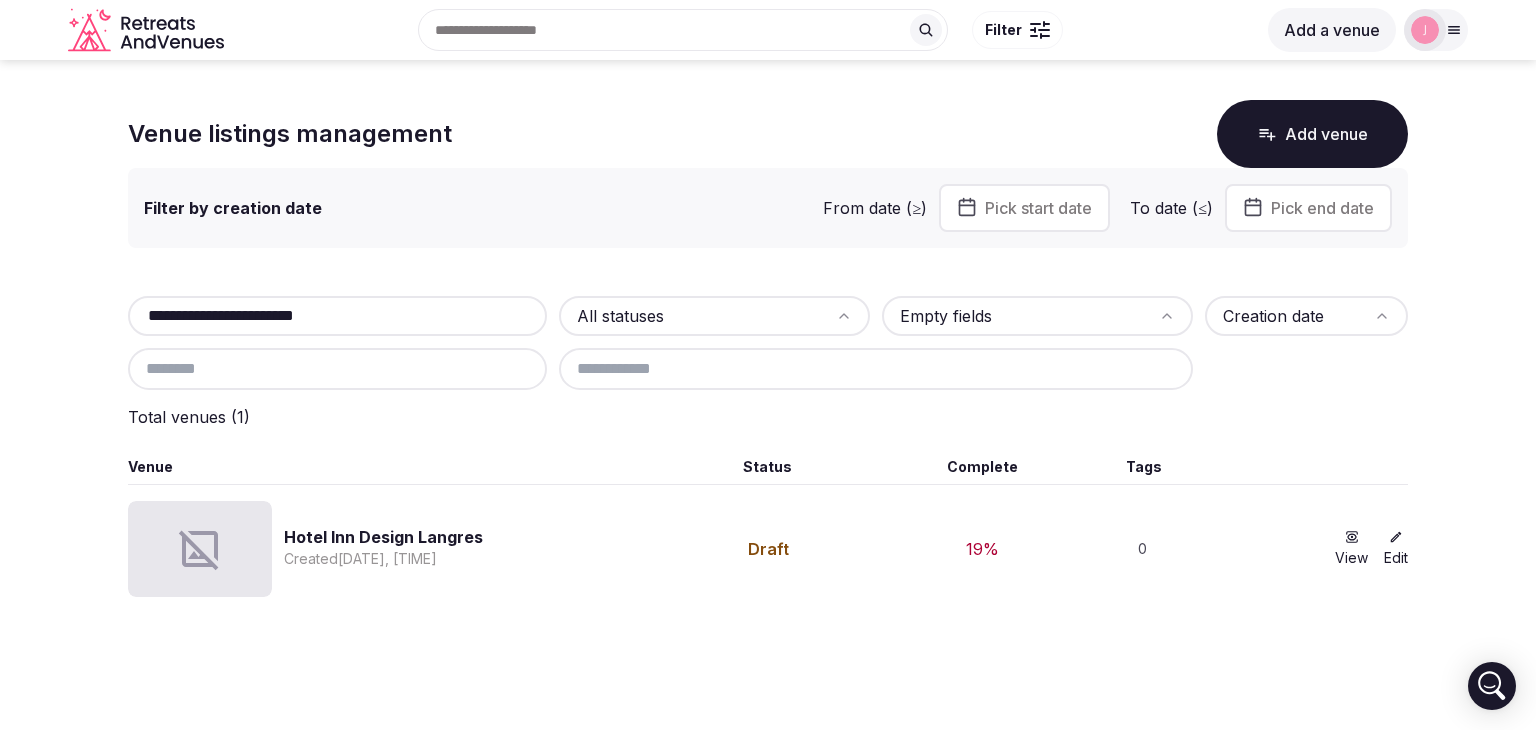 scroll, scrollTop: 0, scrollLeft: 0, axis: both 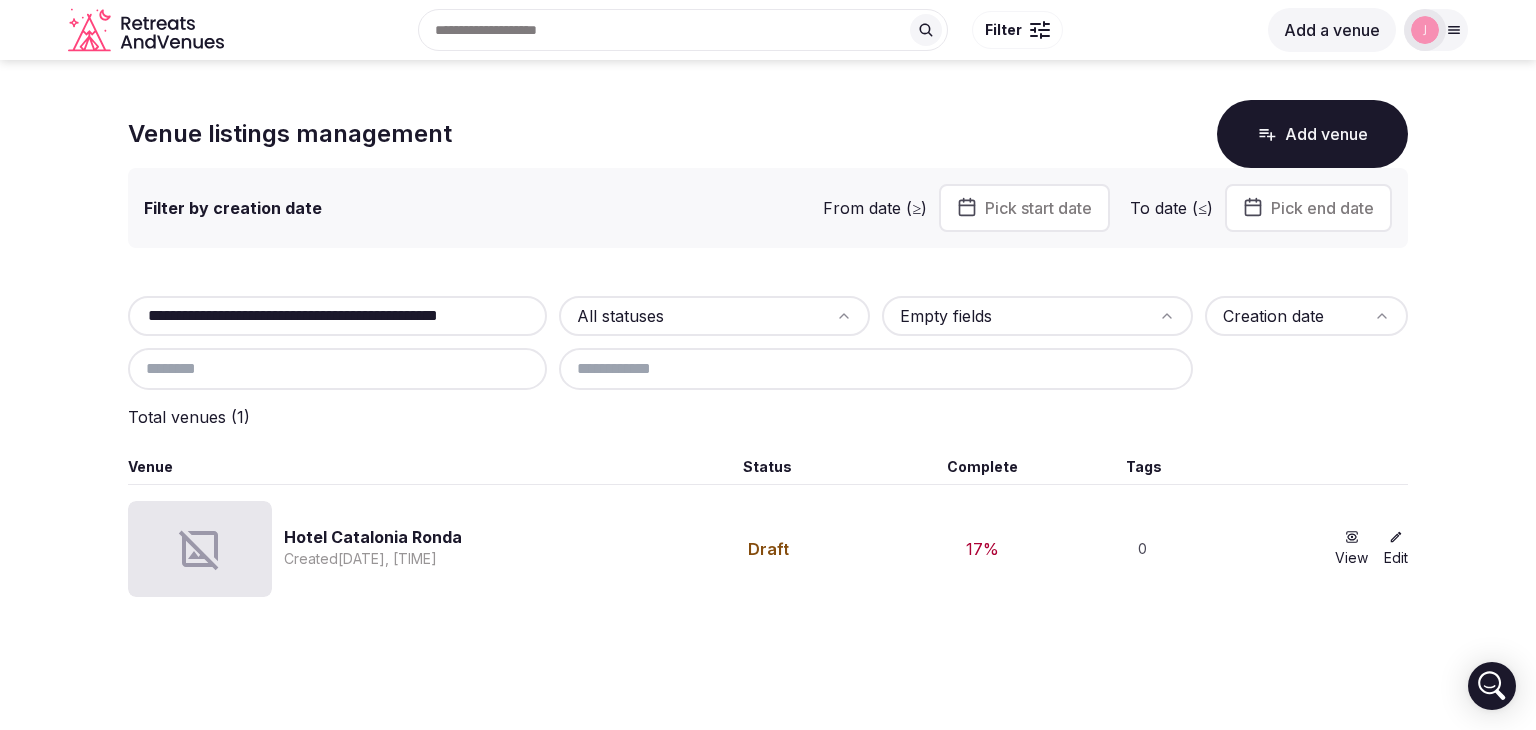 type on "**********" 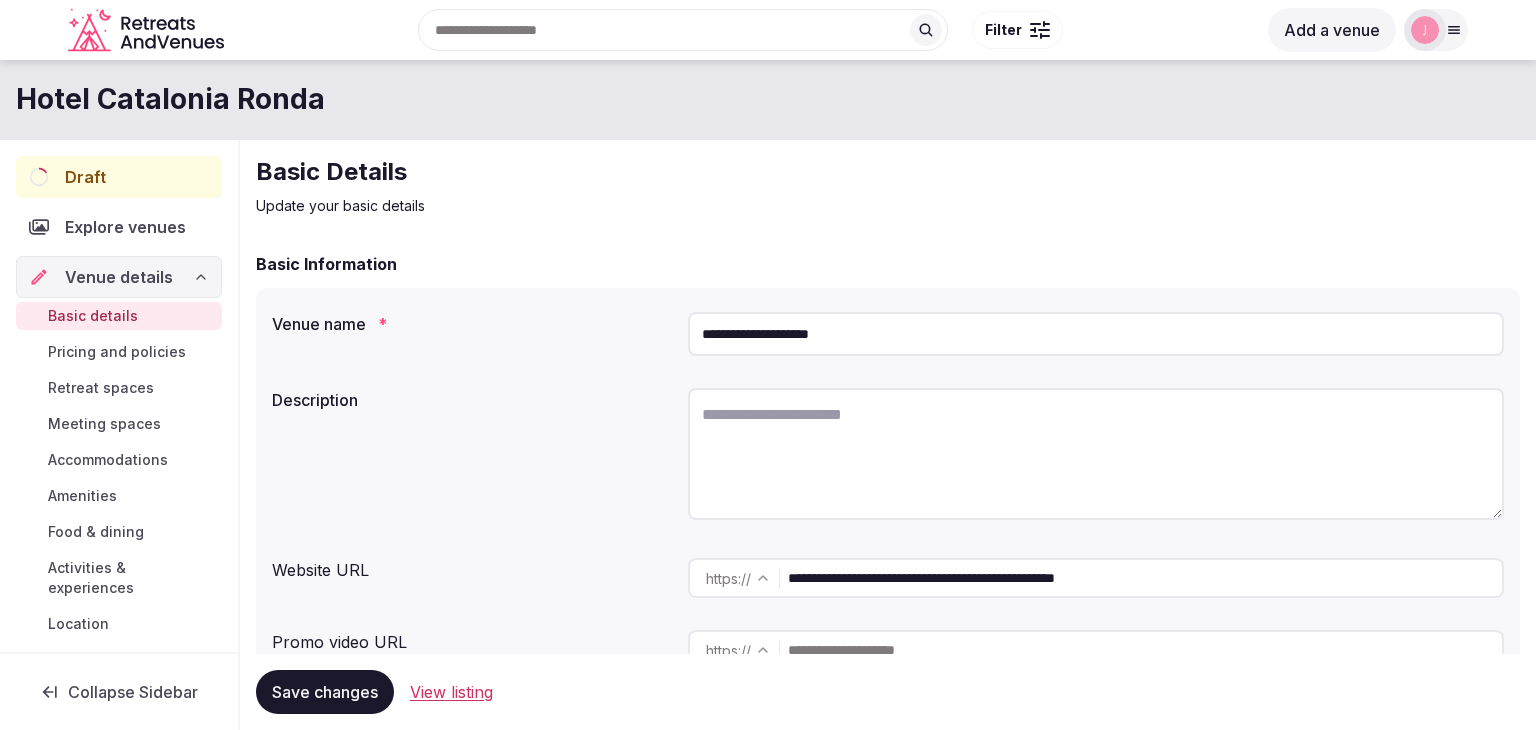 scroll, scrollTop: 0, scrollLeft: 0, axis: both 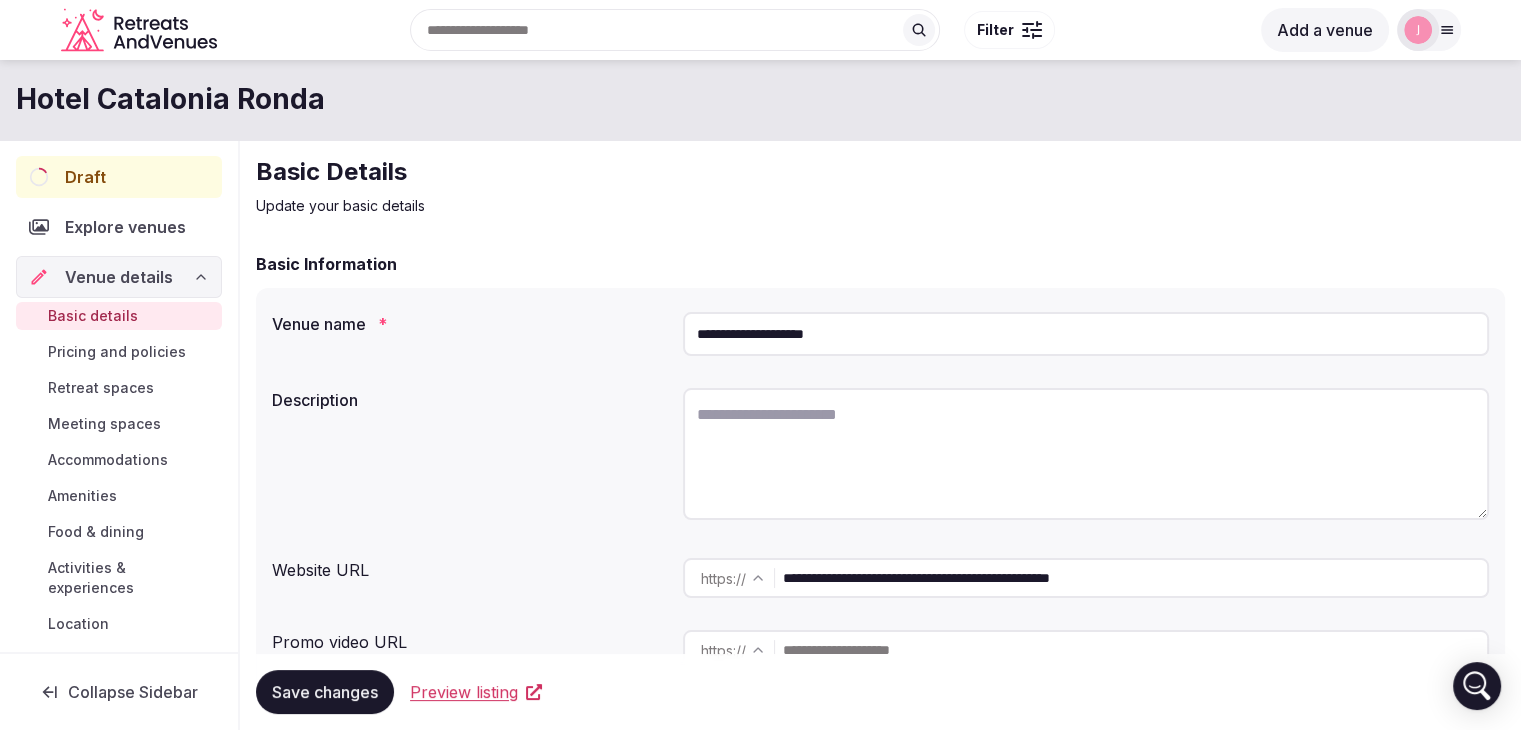 click on "Meeting spaces" at bounding box center [104, 424] 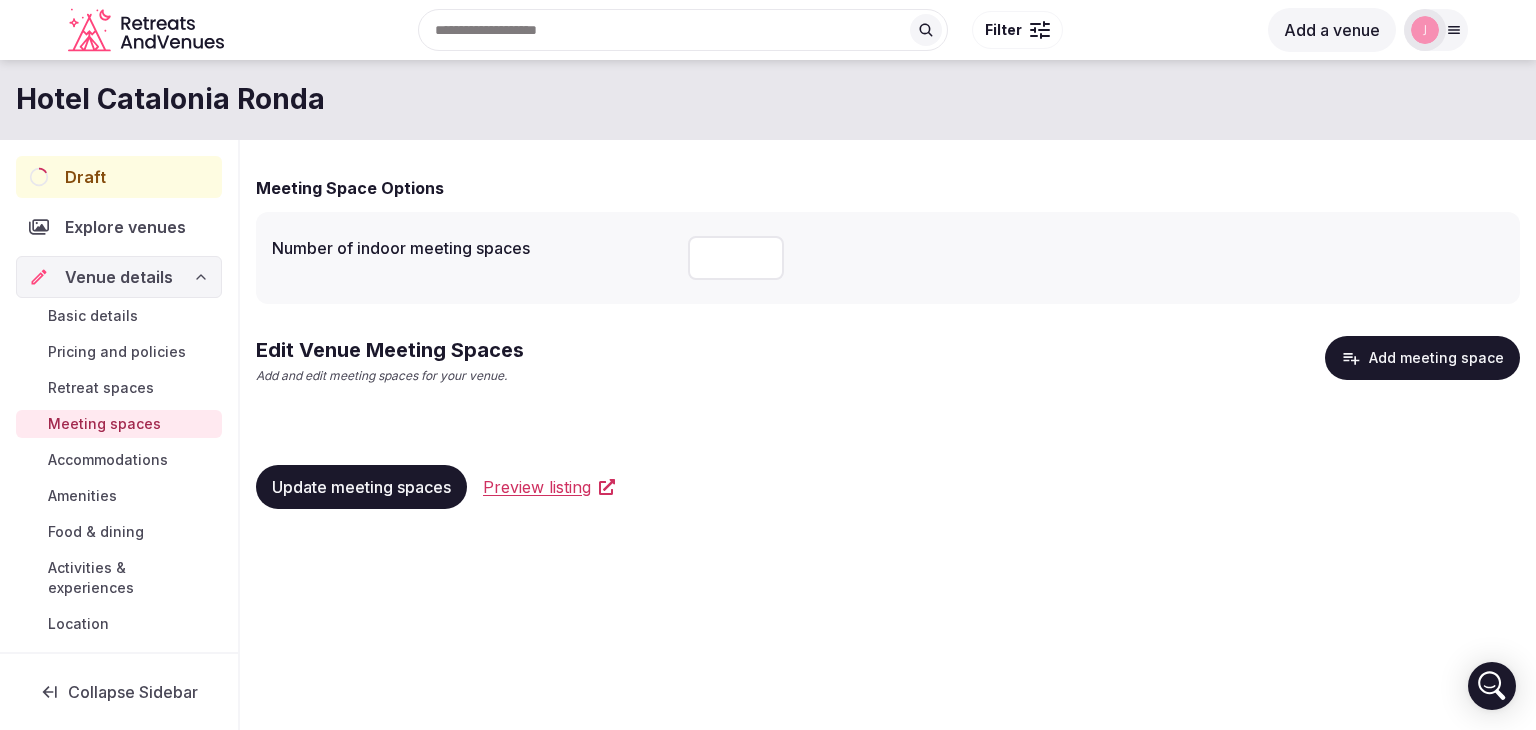 drag, startPoint x: 715, startPoint y: 257, endPoint x: 691, endPoint y: 259, distance: 24.083189 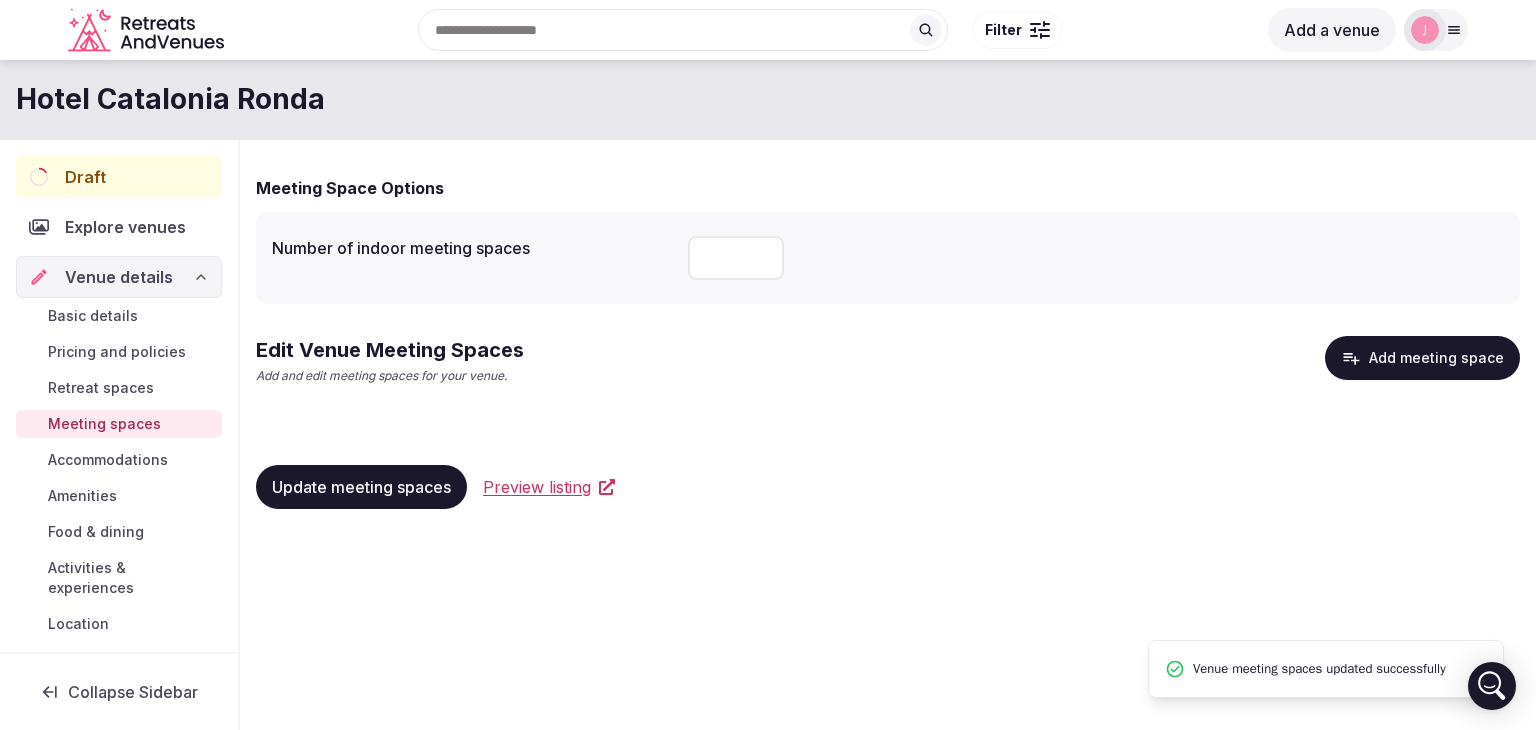 click 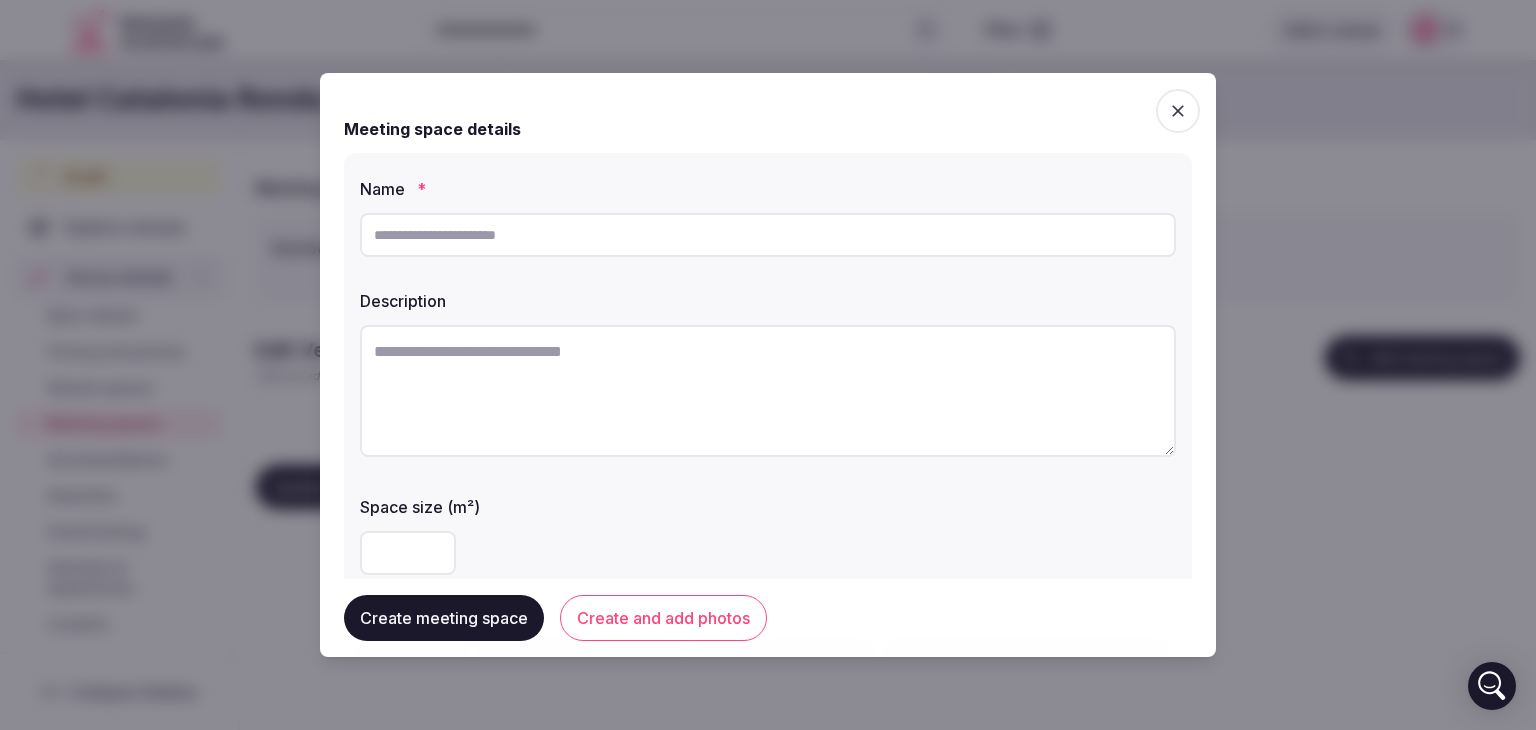 click at bounding box center [768, 235] 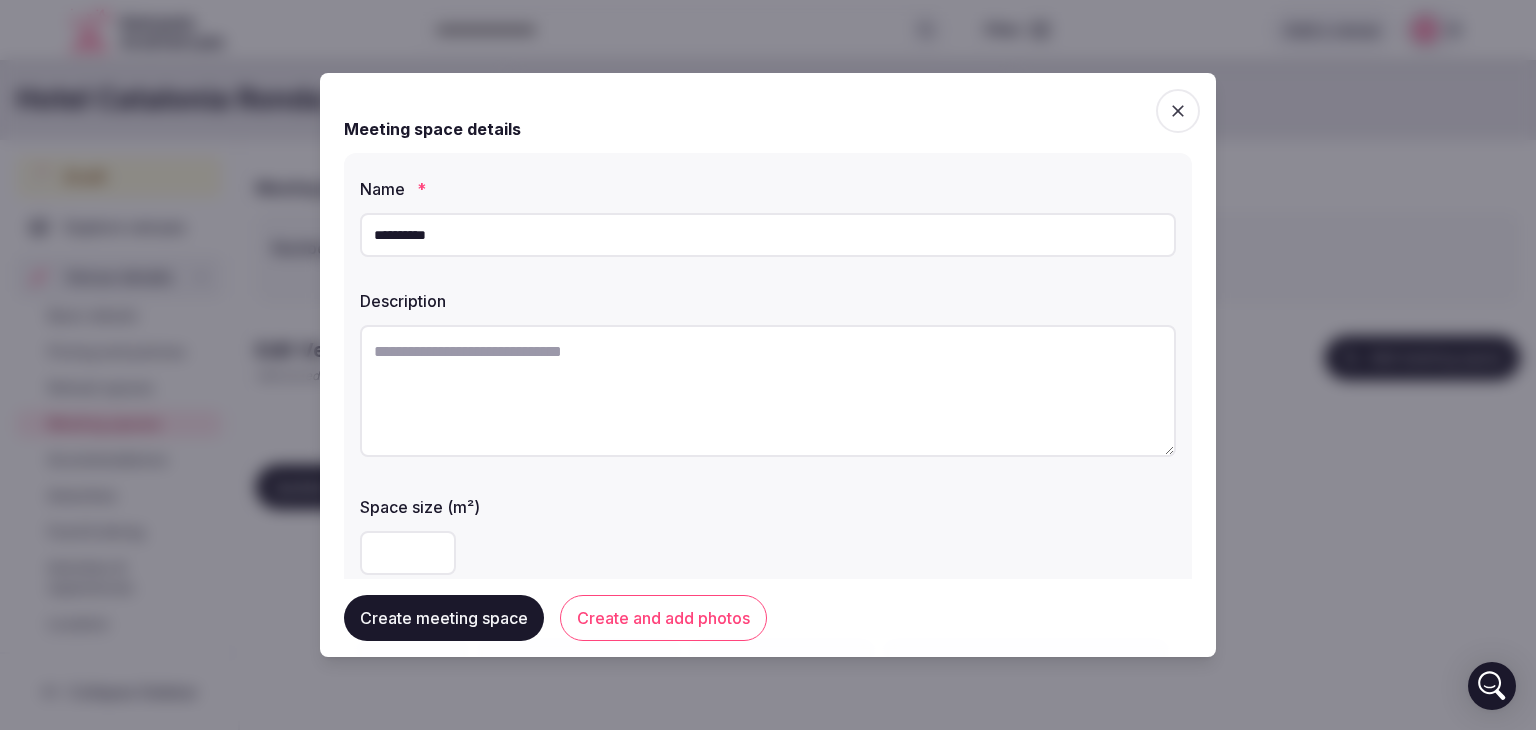 type on "**********" 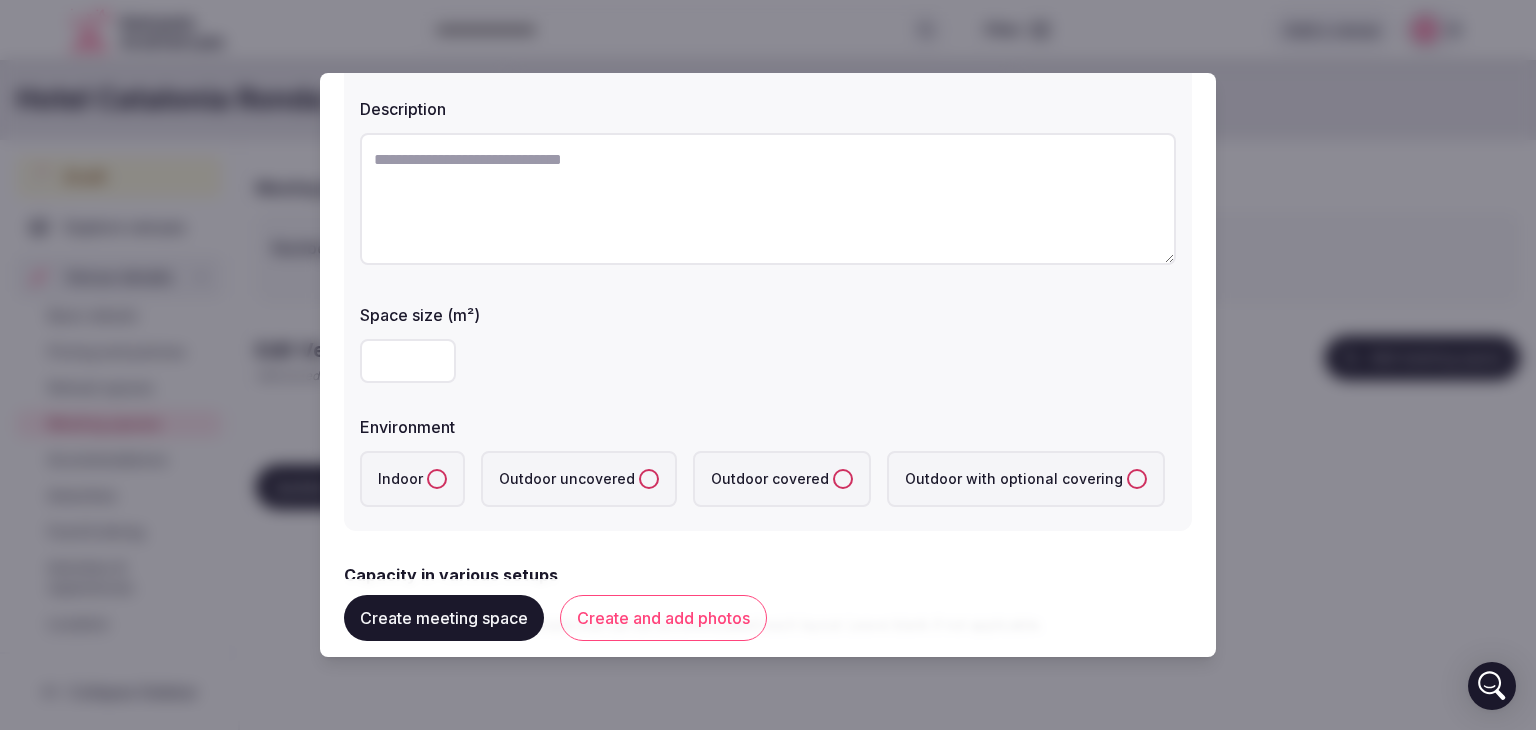 scroll, scrollTop: 200, scrollLeft: 0, axis: vertical 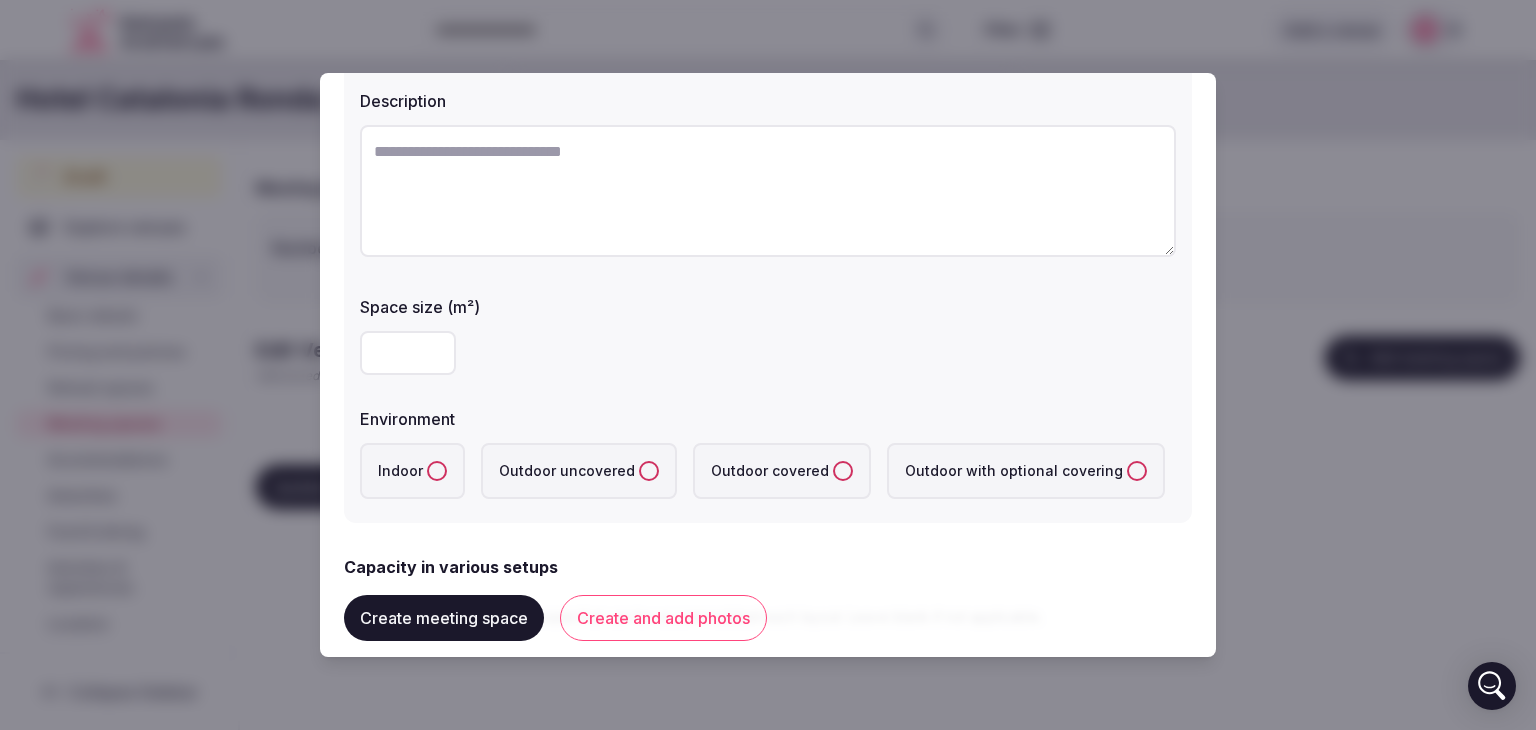 click at bounding box center [408, 353] 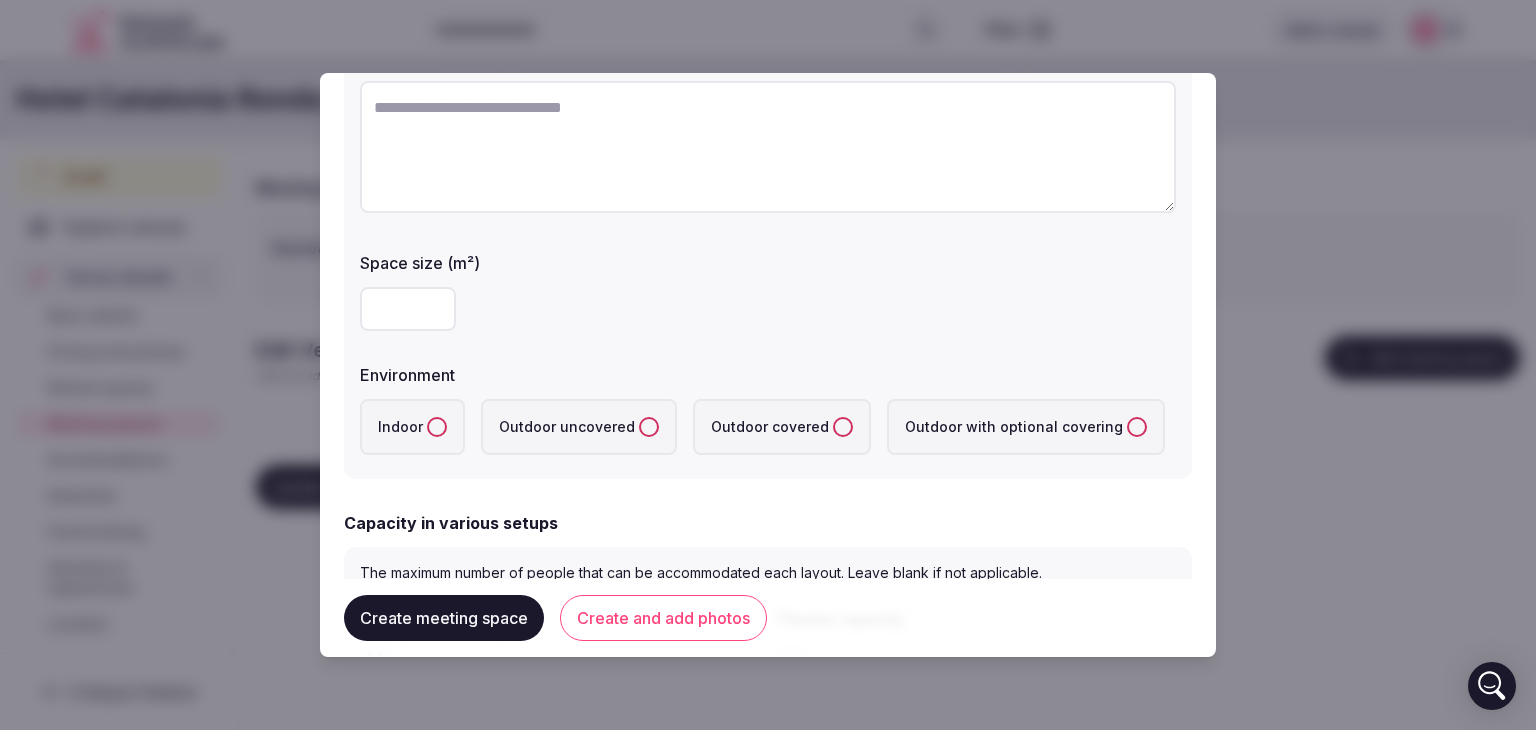 scroll, scrollTop: 300, scrollLeft: 0, axis: vertical 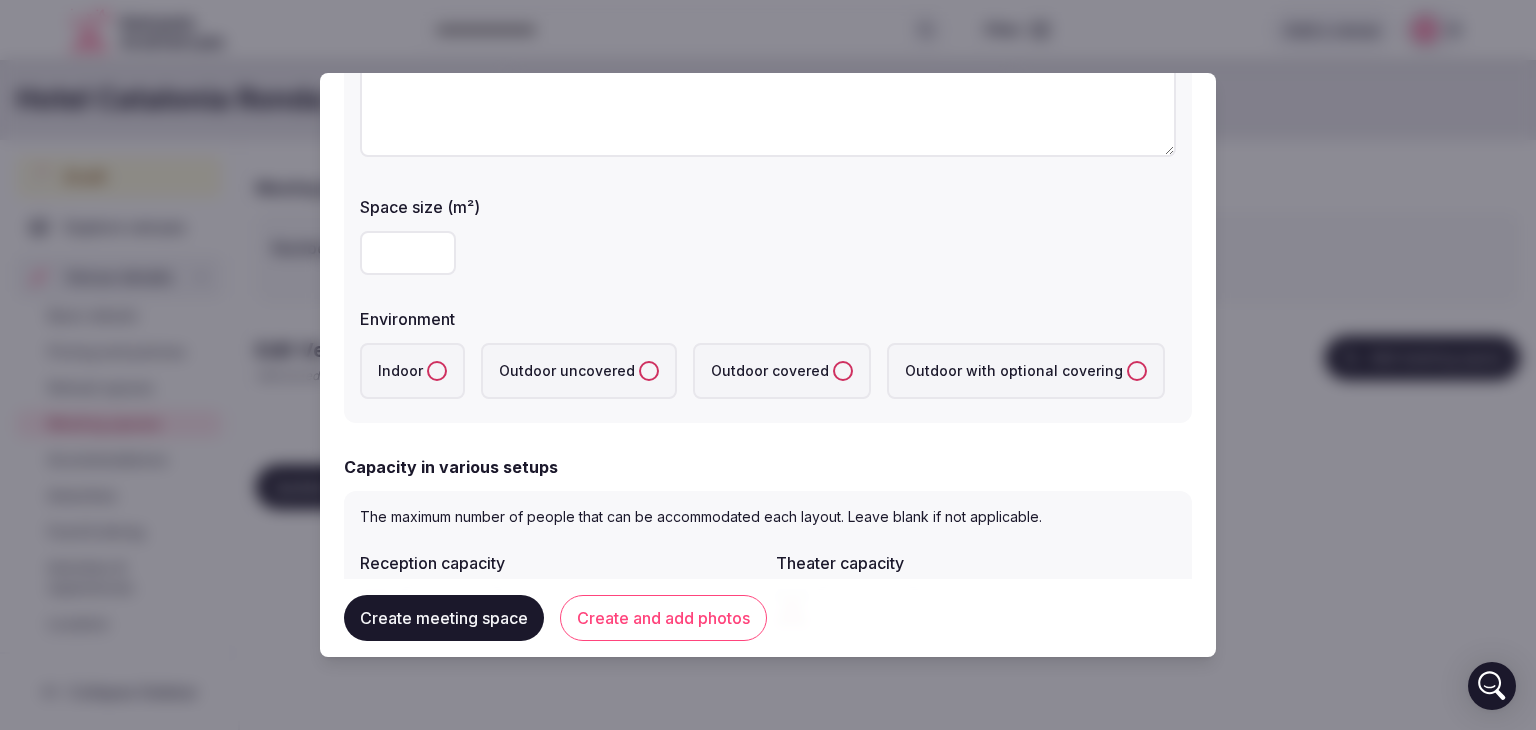 type on "***" 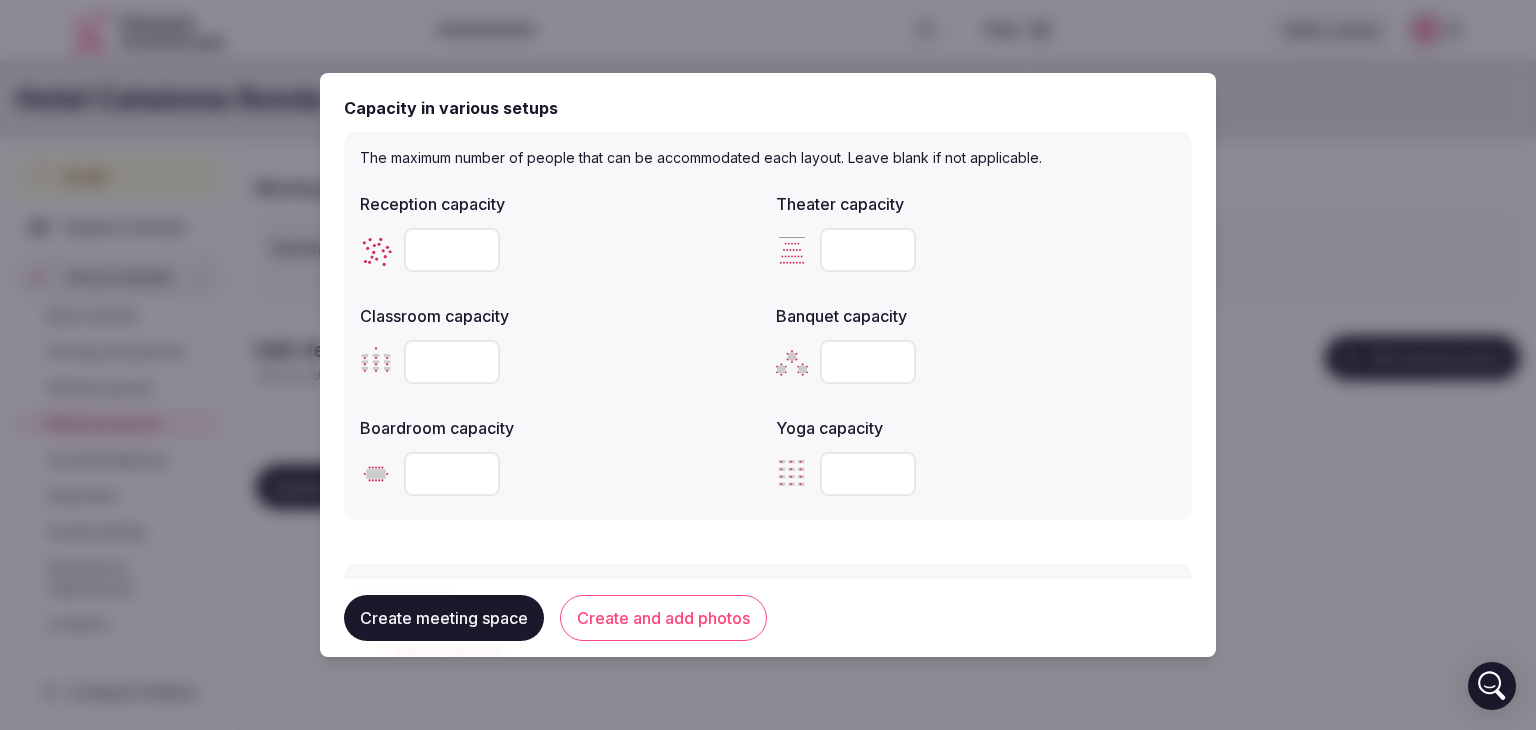 scroll, scrollTop: 700, scrollLeft: 0, axis: vertical 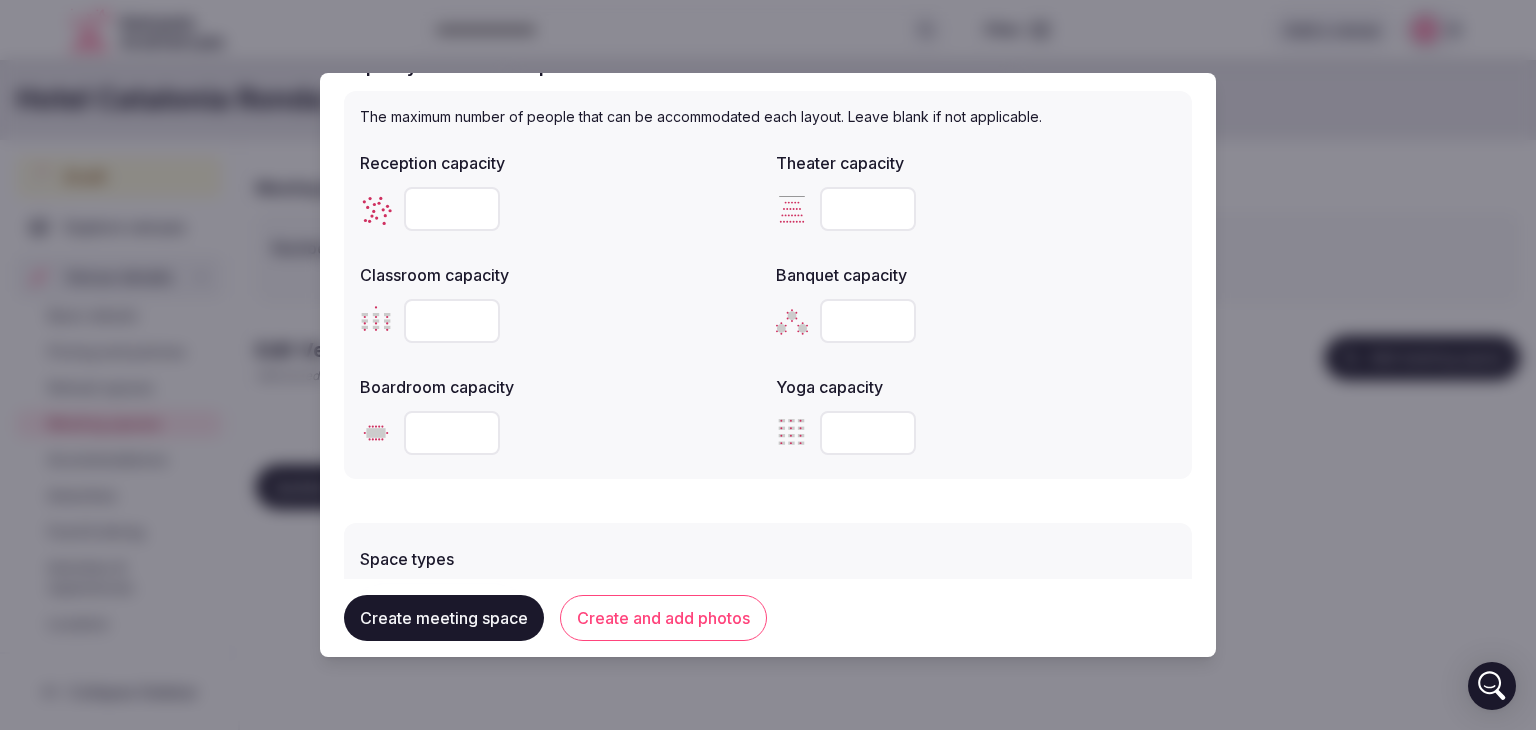 click at bounding box center (452, 209) 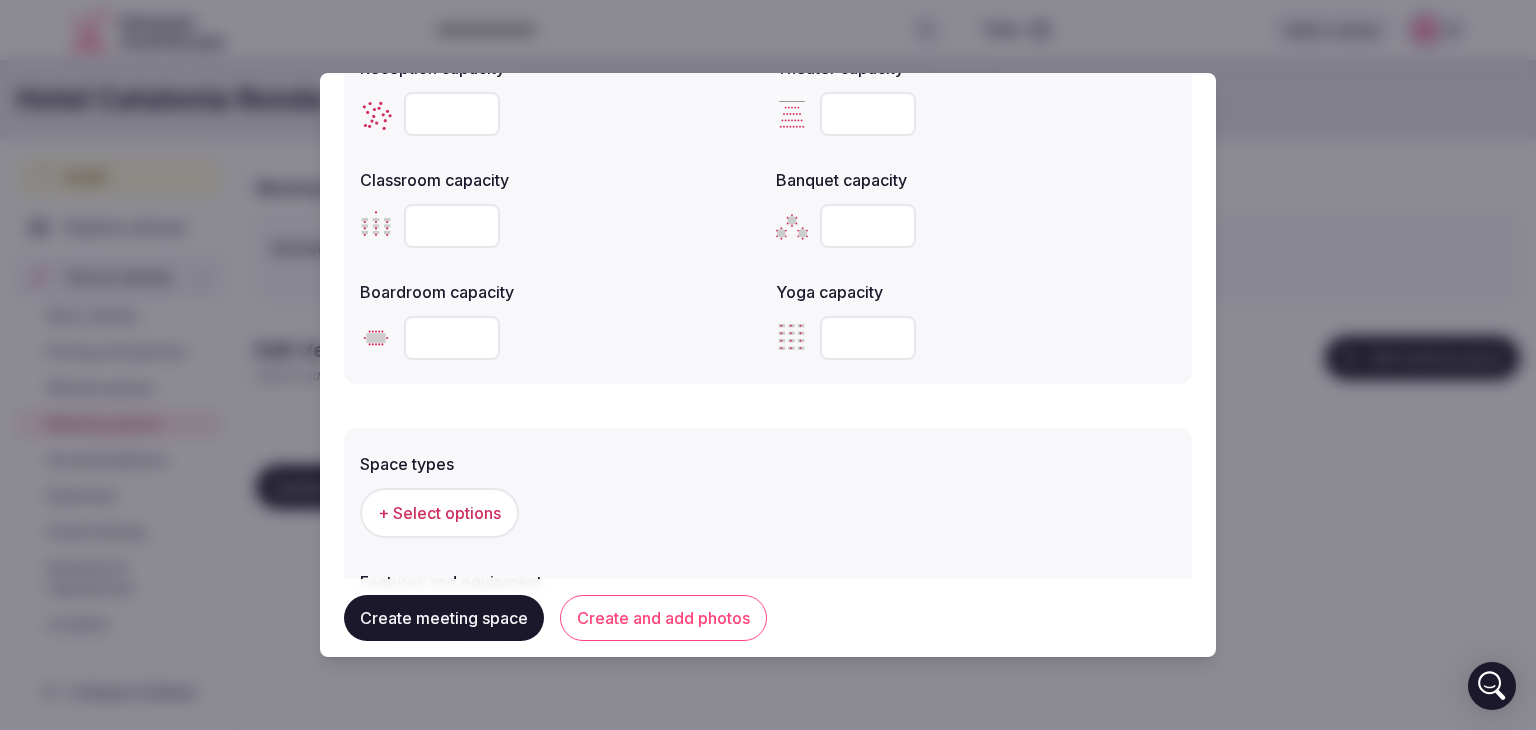 scroll, scrollTop: 1000, scrollLeft: 0, axis: vertical 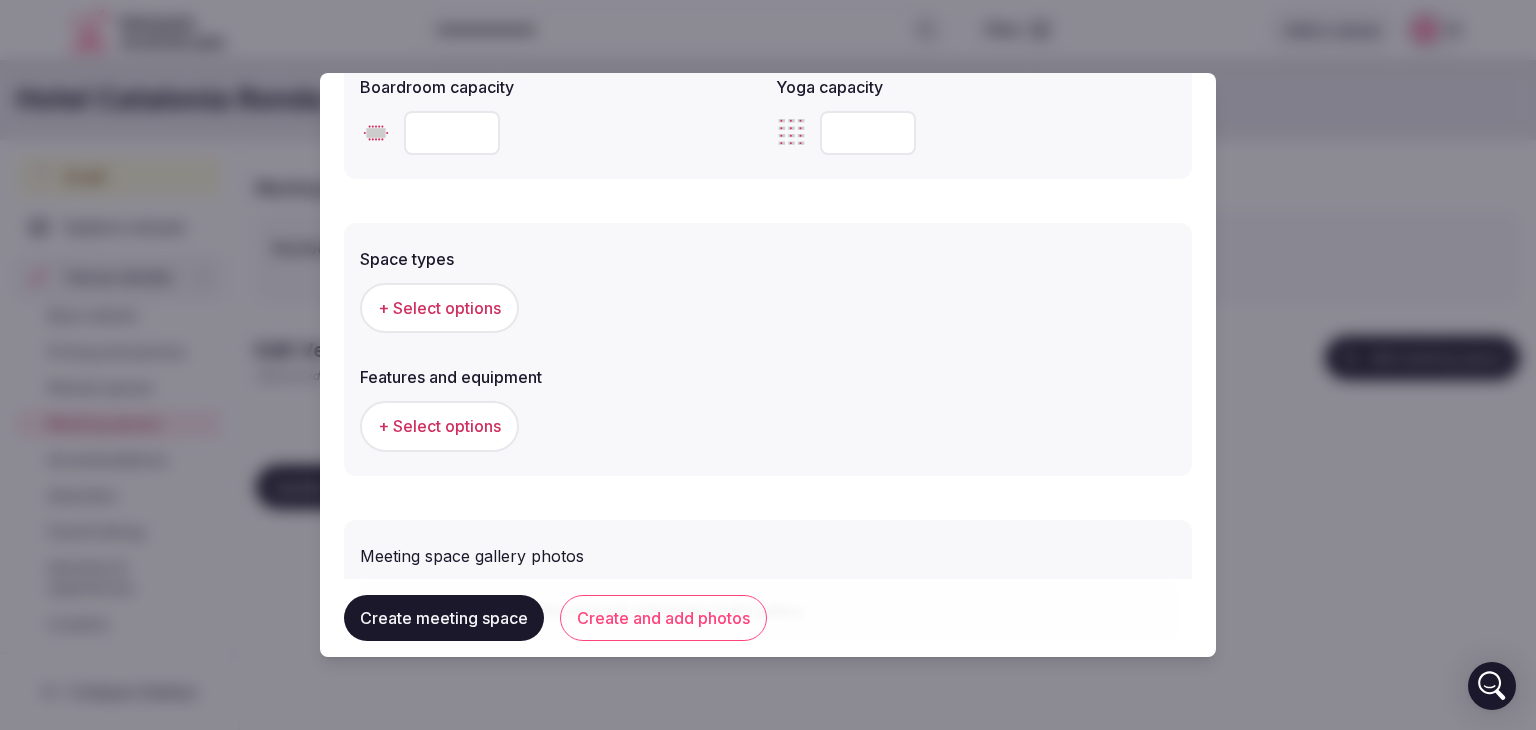 click on "+ Select options" at bounding box center (439, 308) 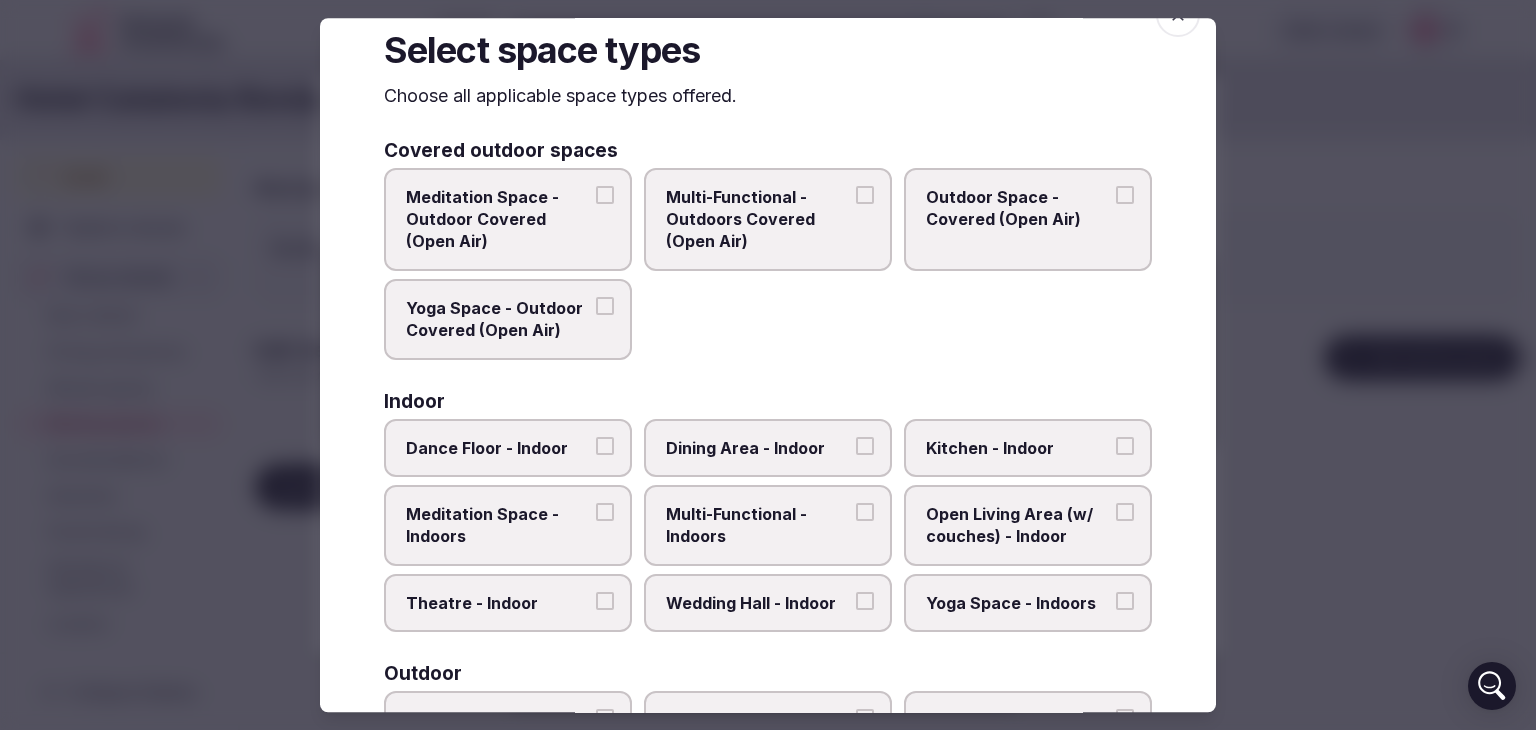 scroll, scrollTop: 0, scrollLeft: 0, axis: both 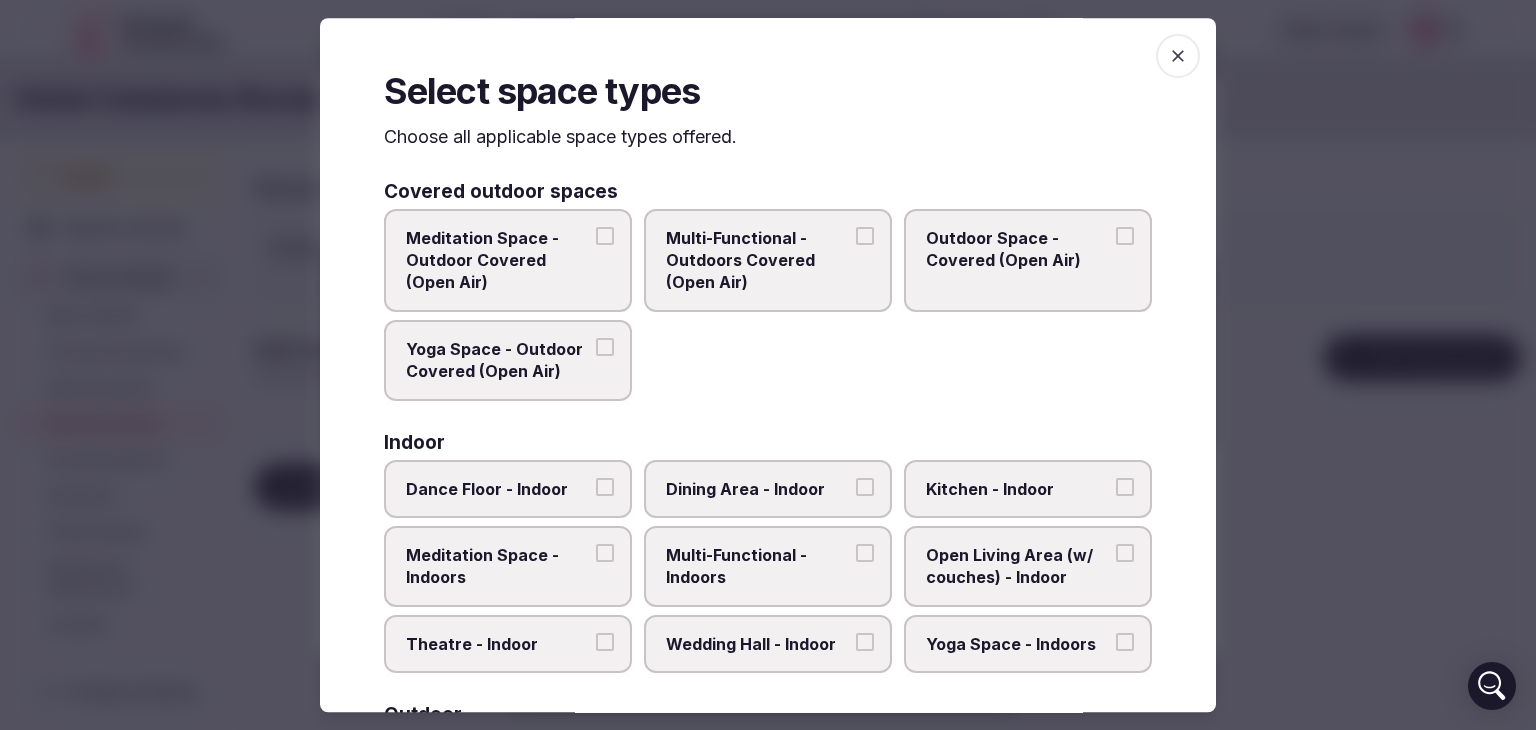 click 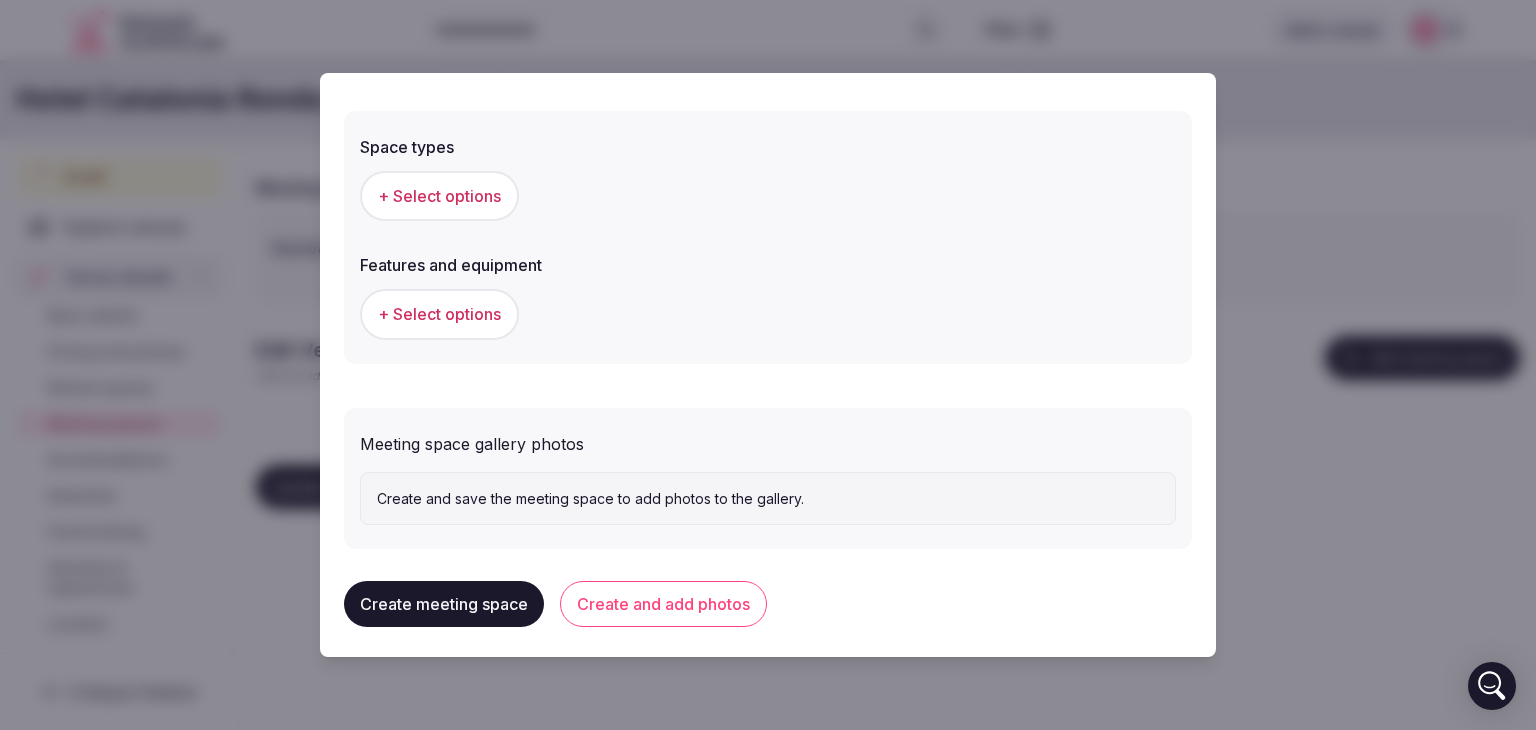 scroll, scrollTop: 1119, scrollLeft: 0, axis: vertical 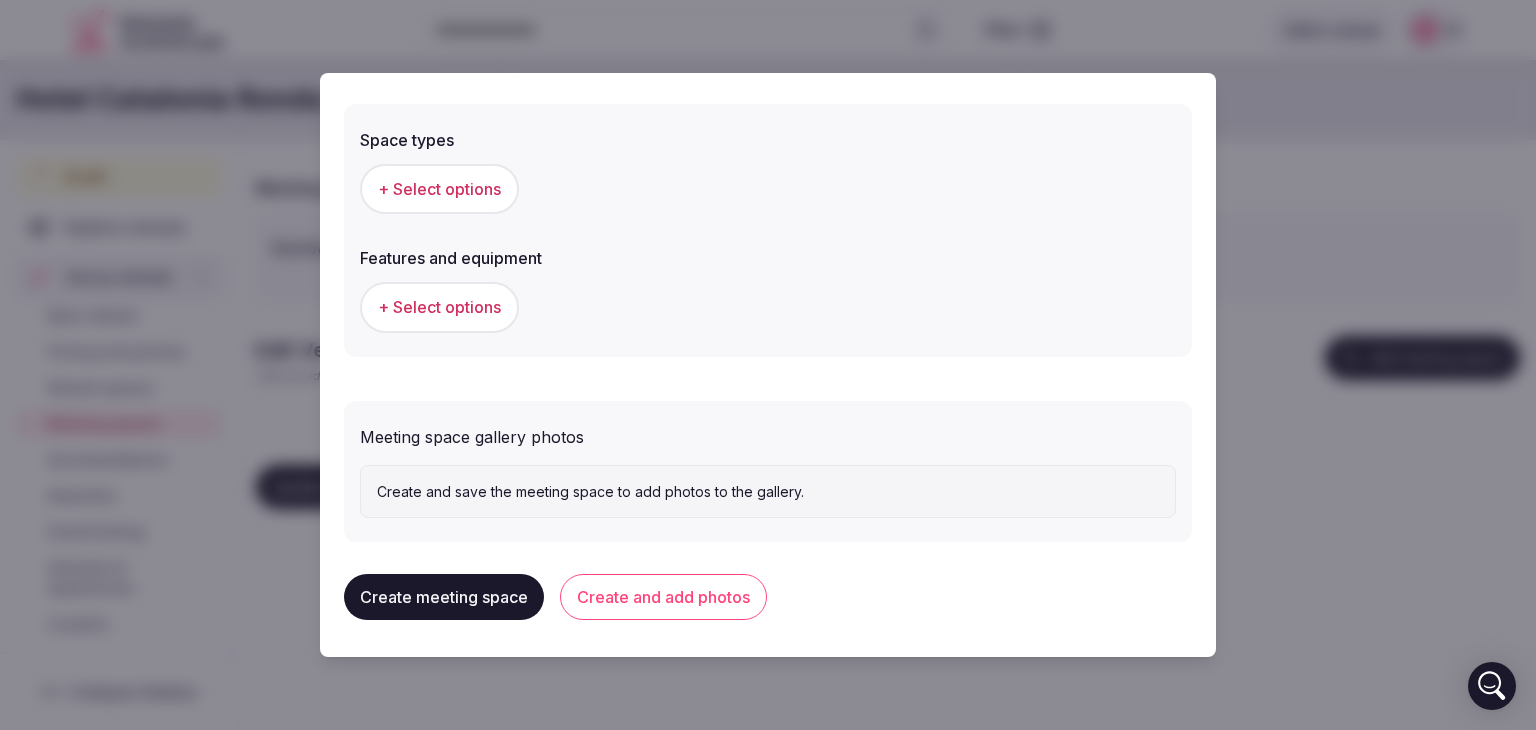 click on "Create meeting space" at bounding box center [444, 597] 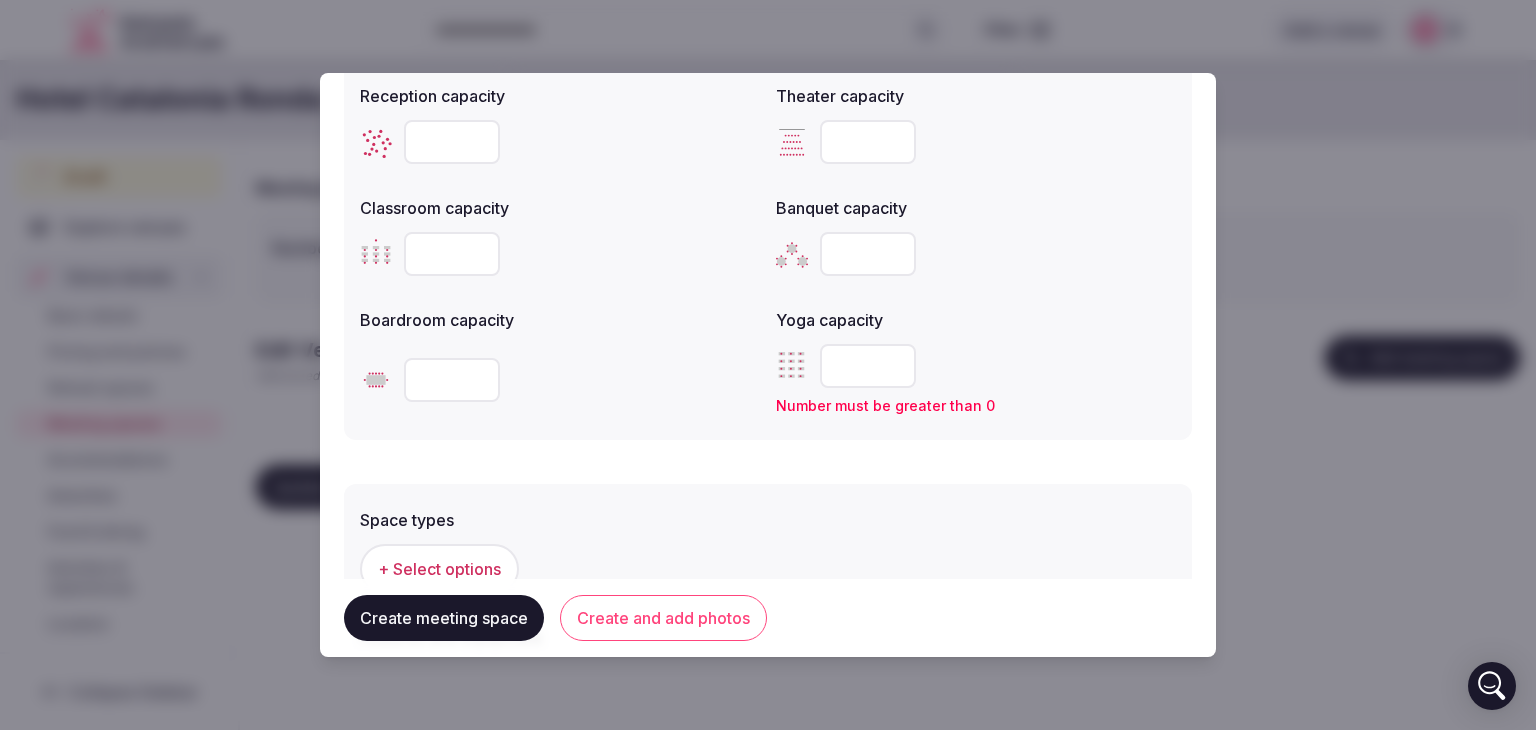 click at bounding box center (868, 366) 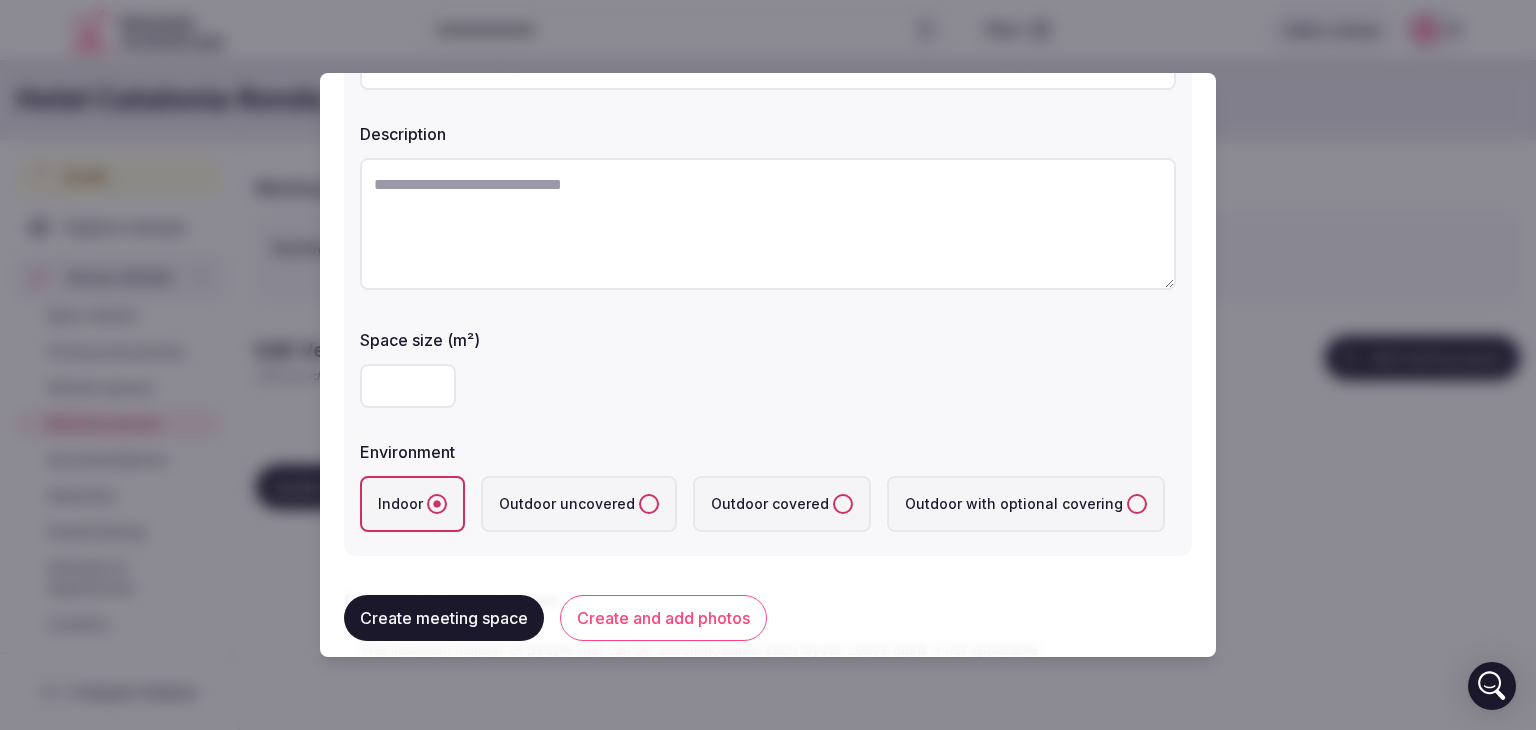 scroll, scrollTop: 0, scrollLeft: 0, axis: both 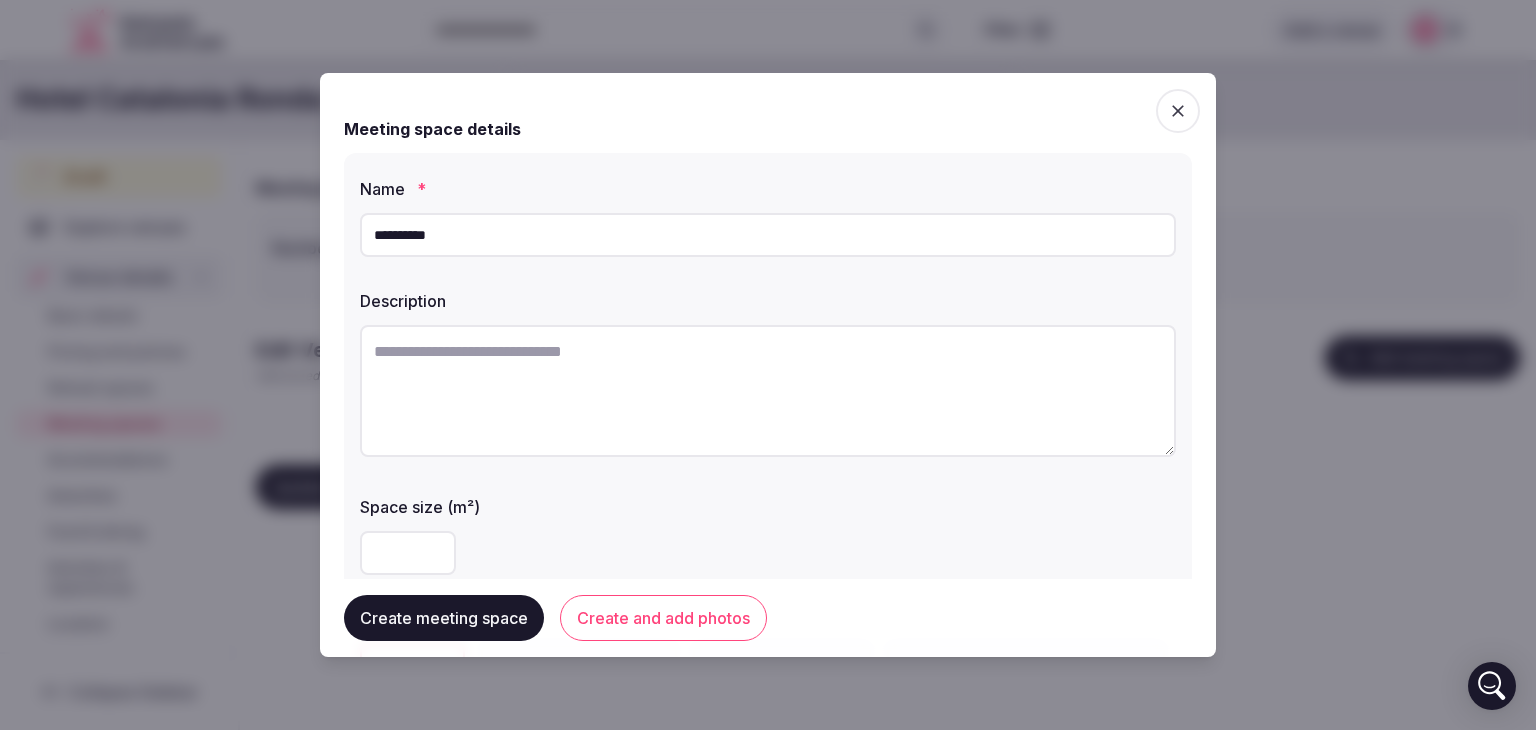 click 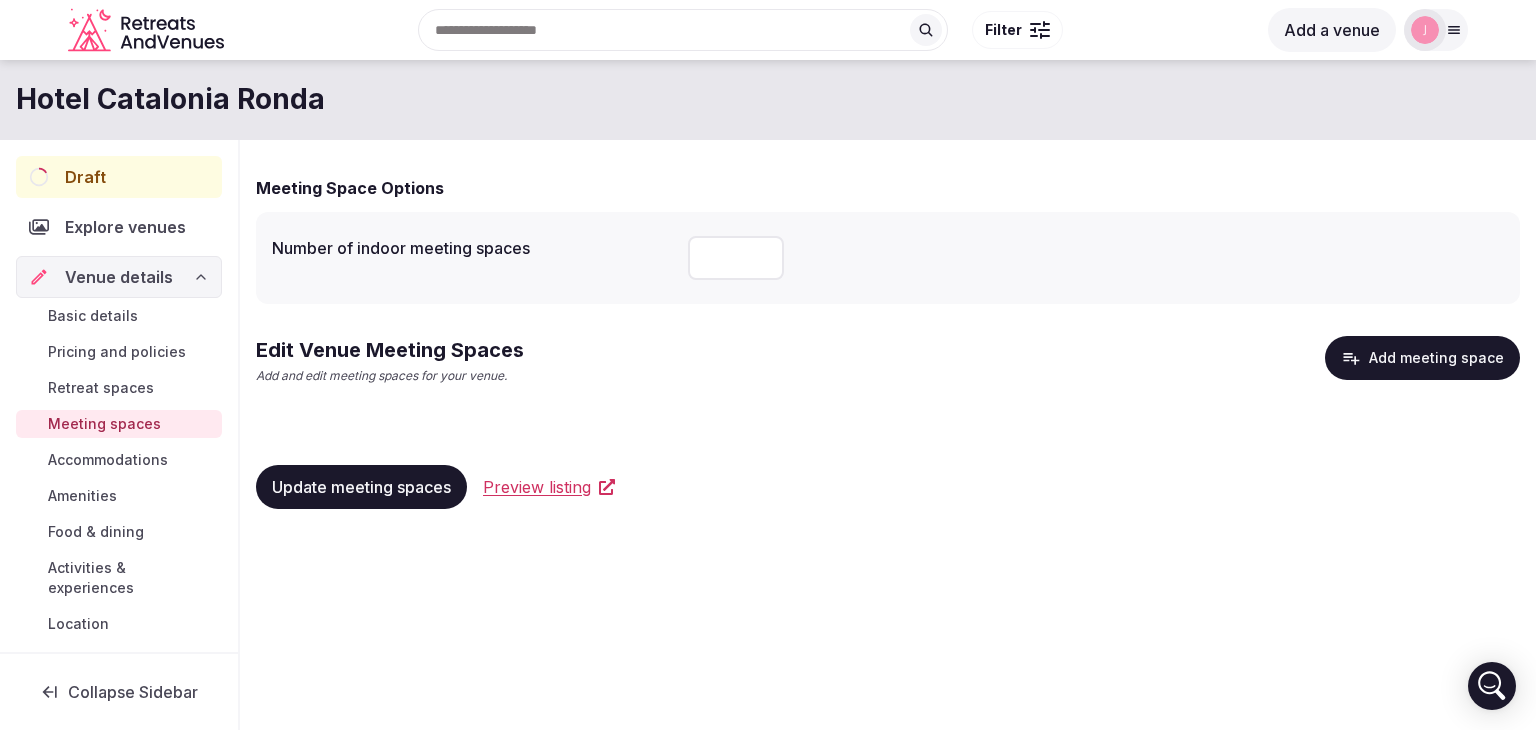 click on "Update meeting spaces" at bounding box center (361, 487) 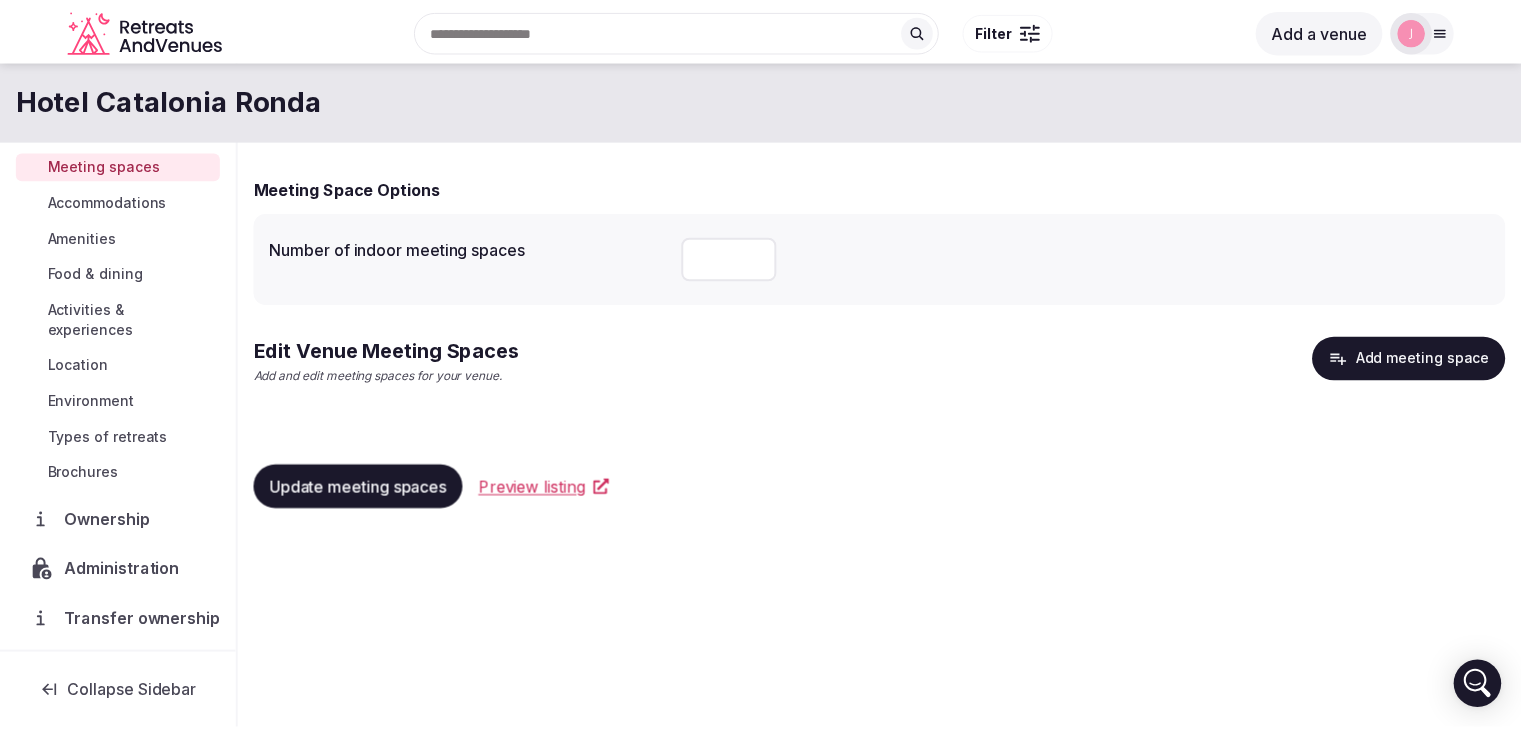 scroll, scrollTop: 261, scrollLeft: 0, axis: vertical 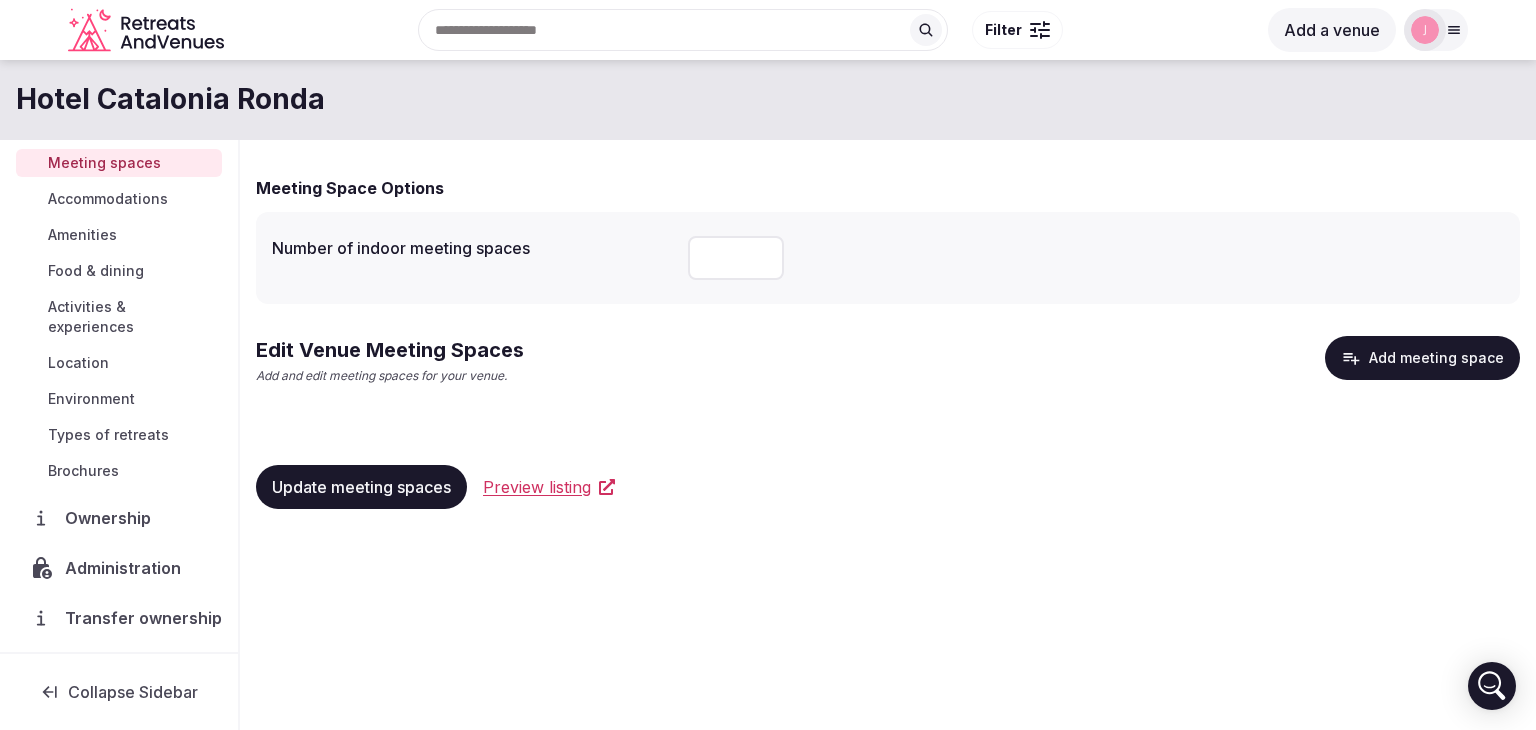 click on "Brochures" at bounding box center (83, 471) 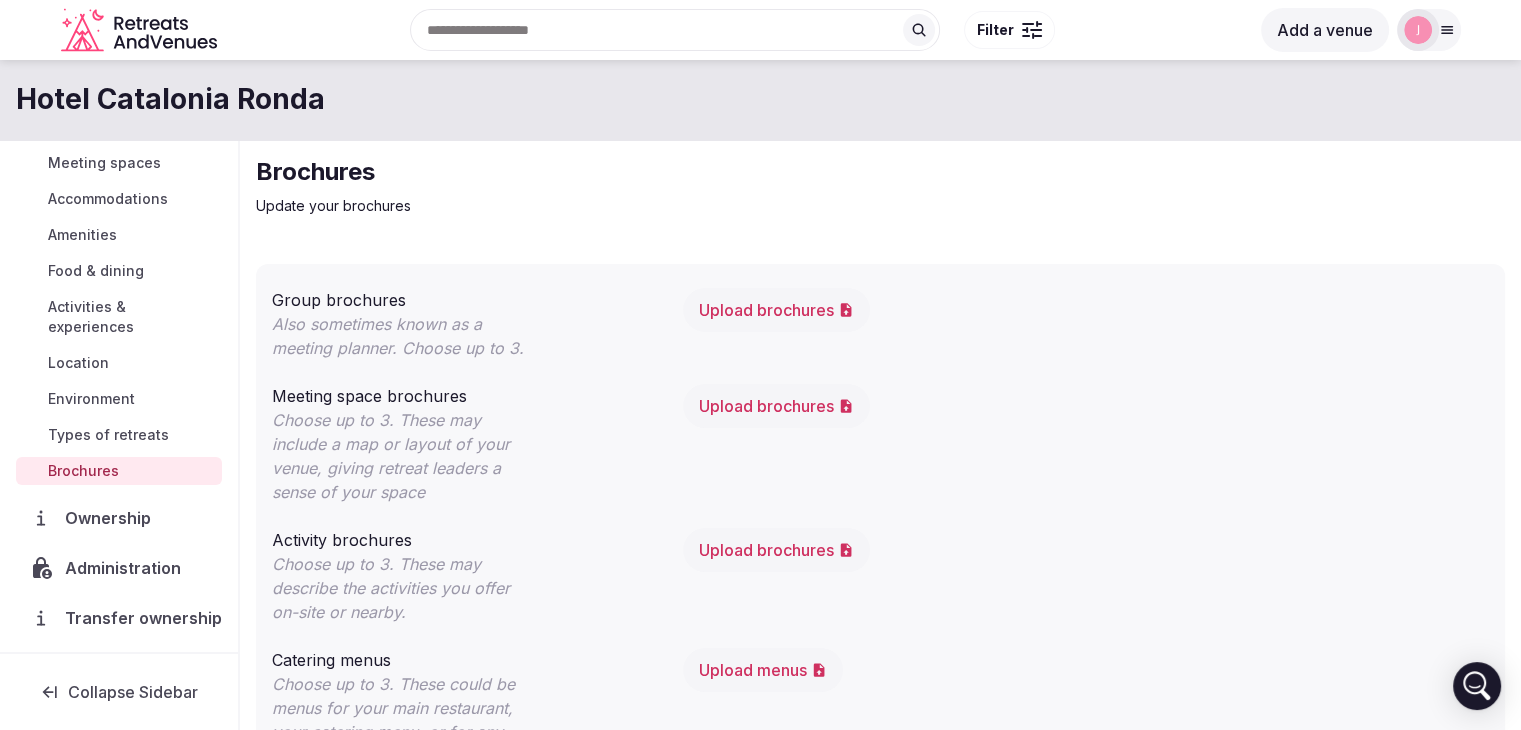 click on "Upload brochures" at bounding box center [776, 406] 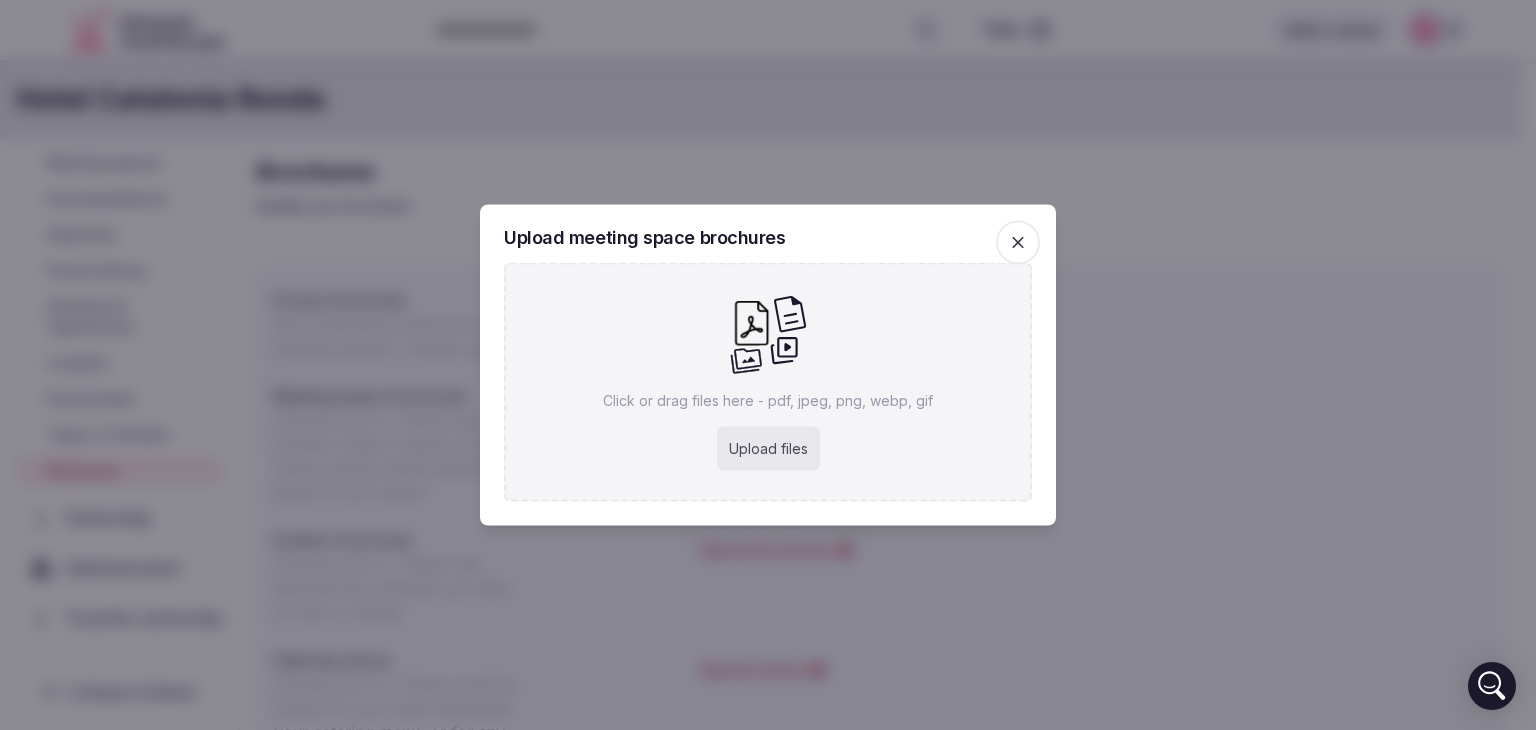 click on "Upload files" at bounding box center (768, 449) 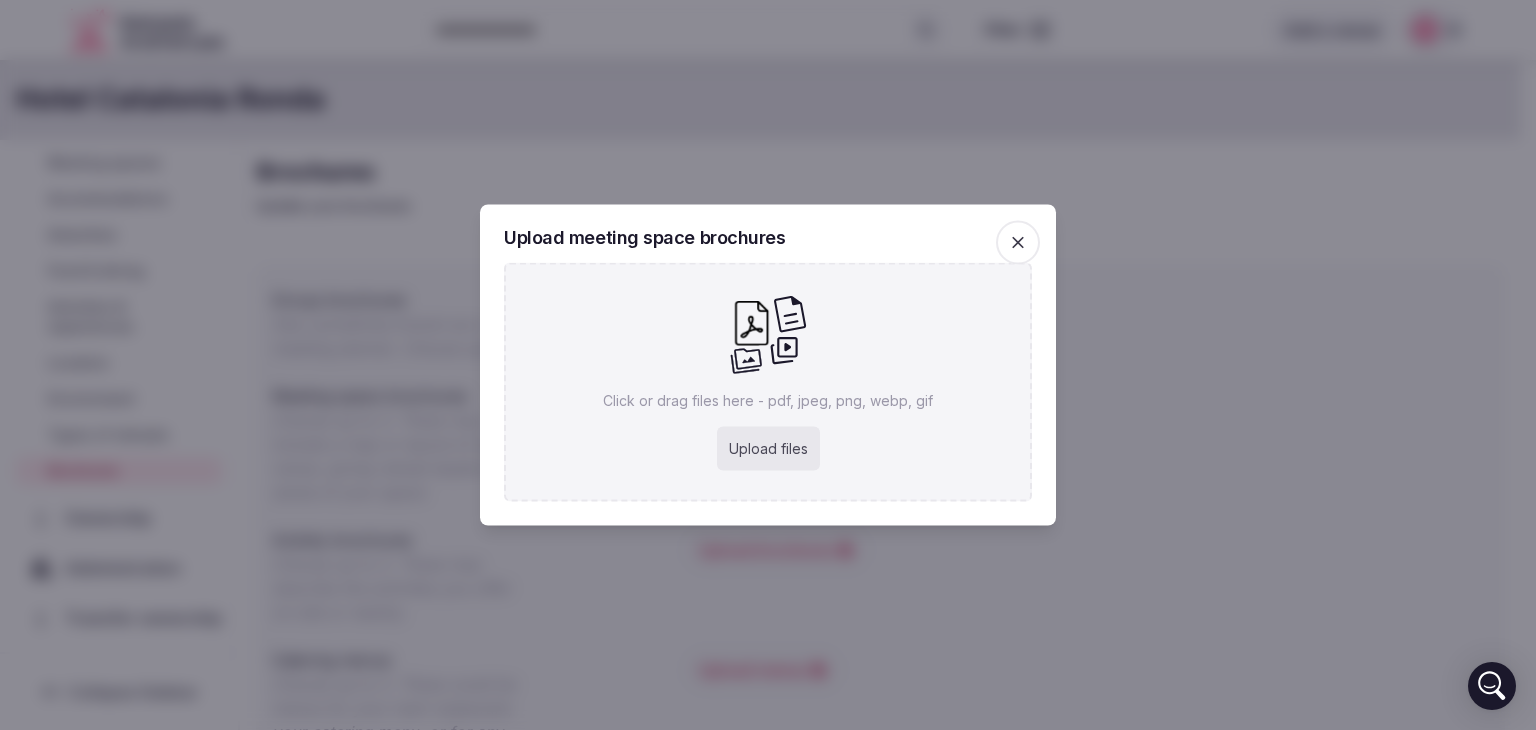 type on "**********" 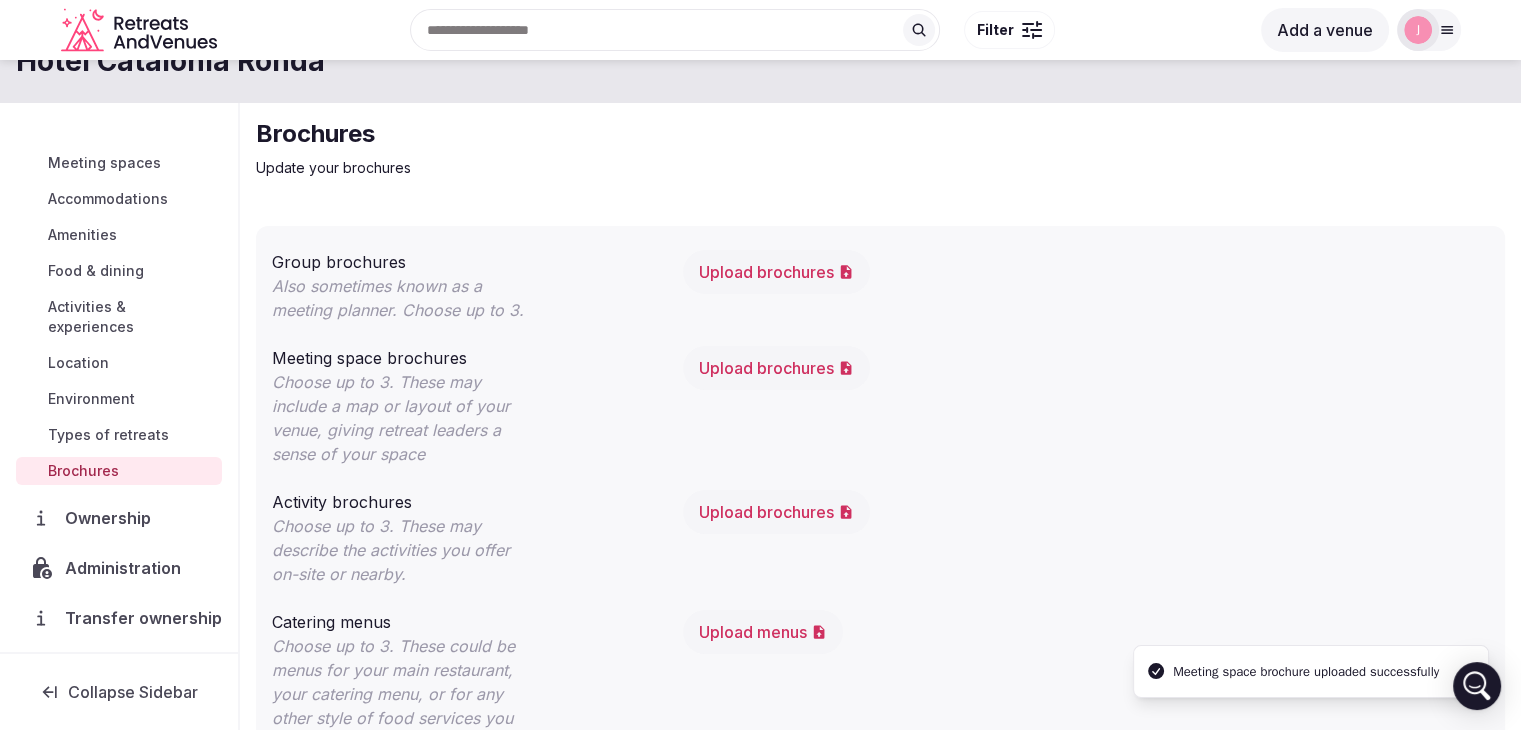 scroll, scrollTop: 106, scrollLeft: 0, axis: vertical 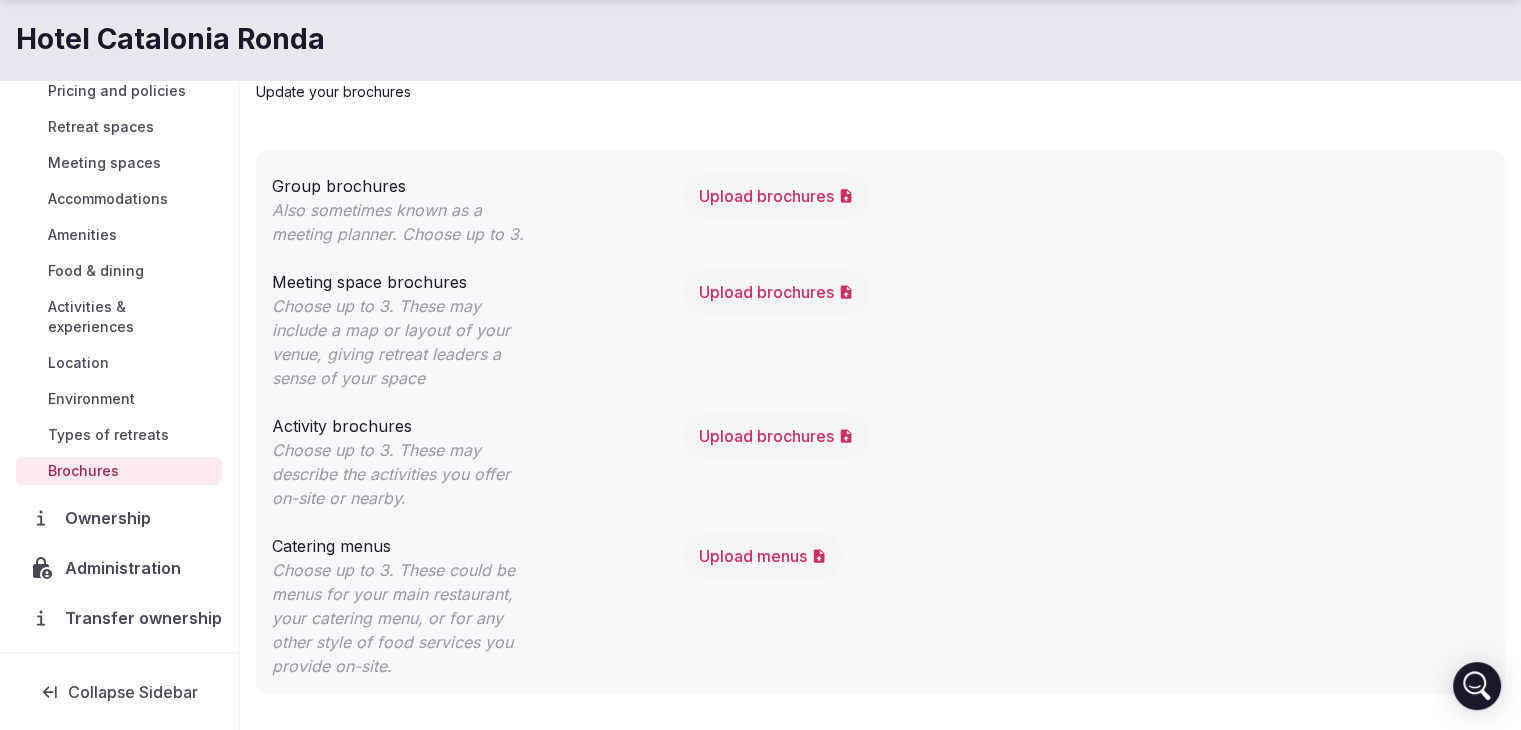 click on "Upload brochures" at bounding box center (776, 292) 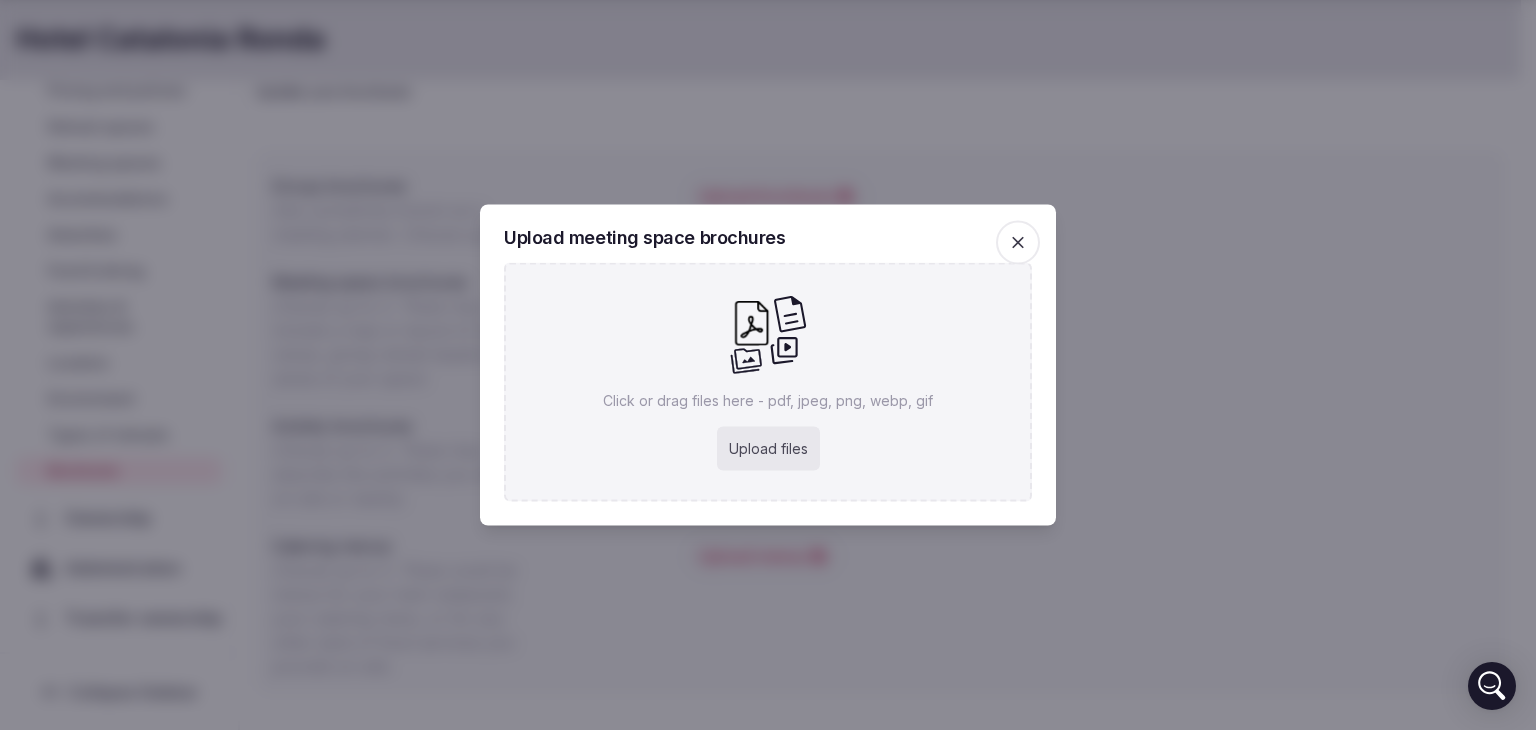 click 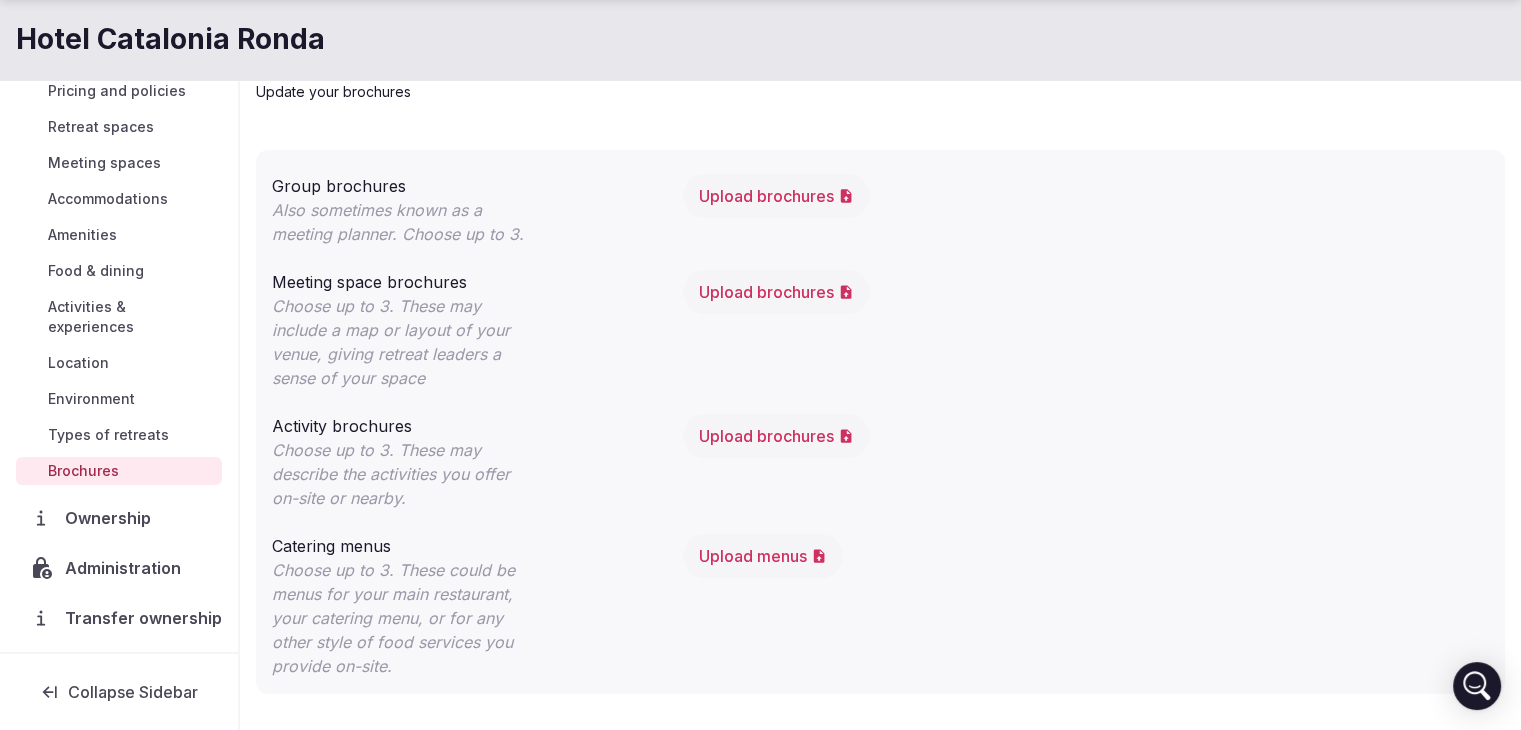click on "Upload brochures" at bounding box center (776, 292) 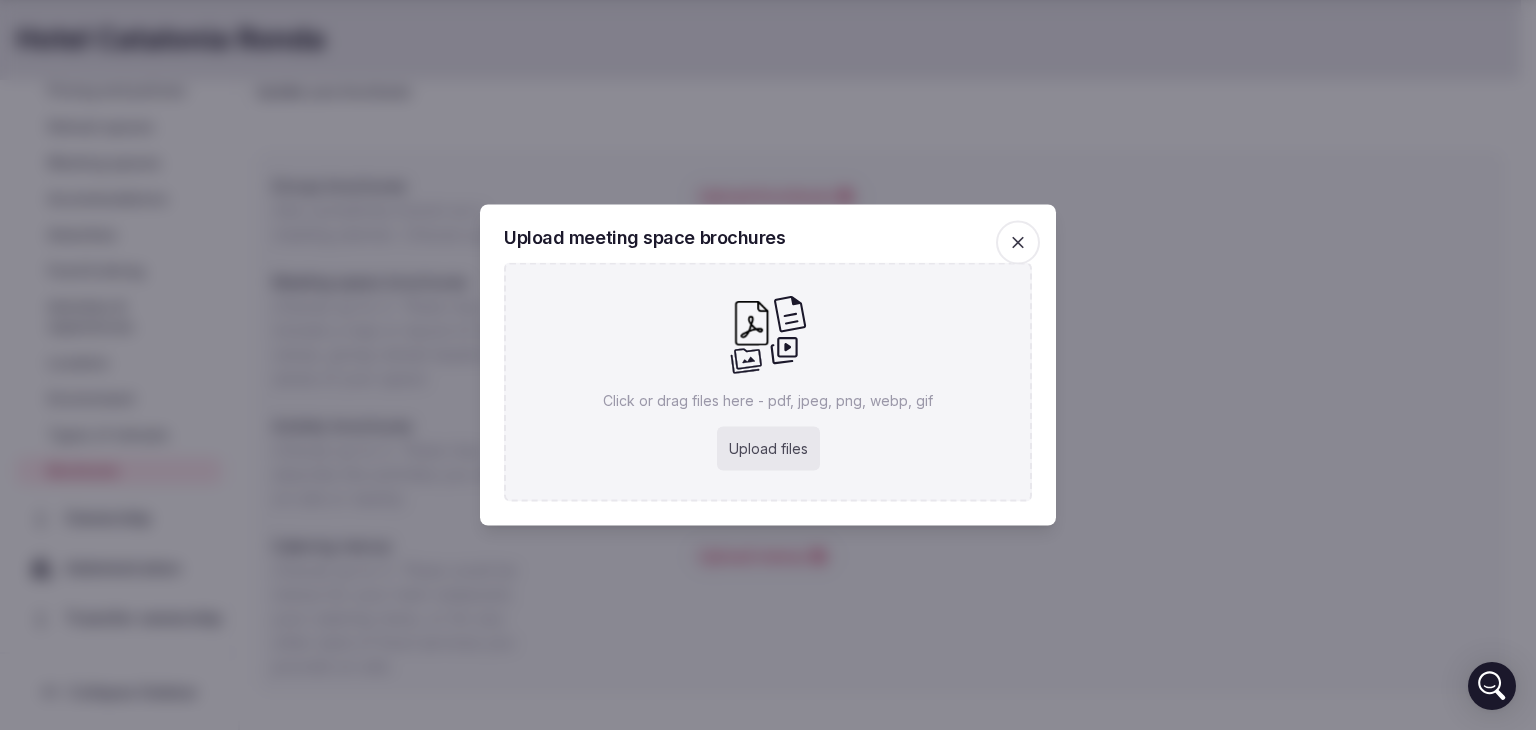 click on "Upload files" at bounding box center (768, 449) 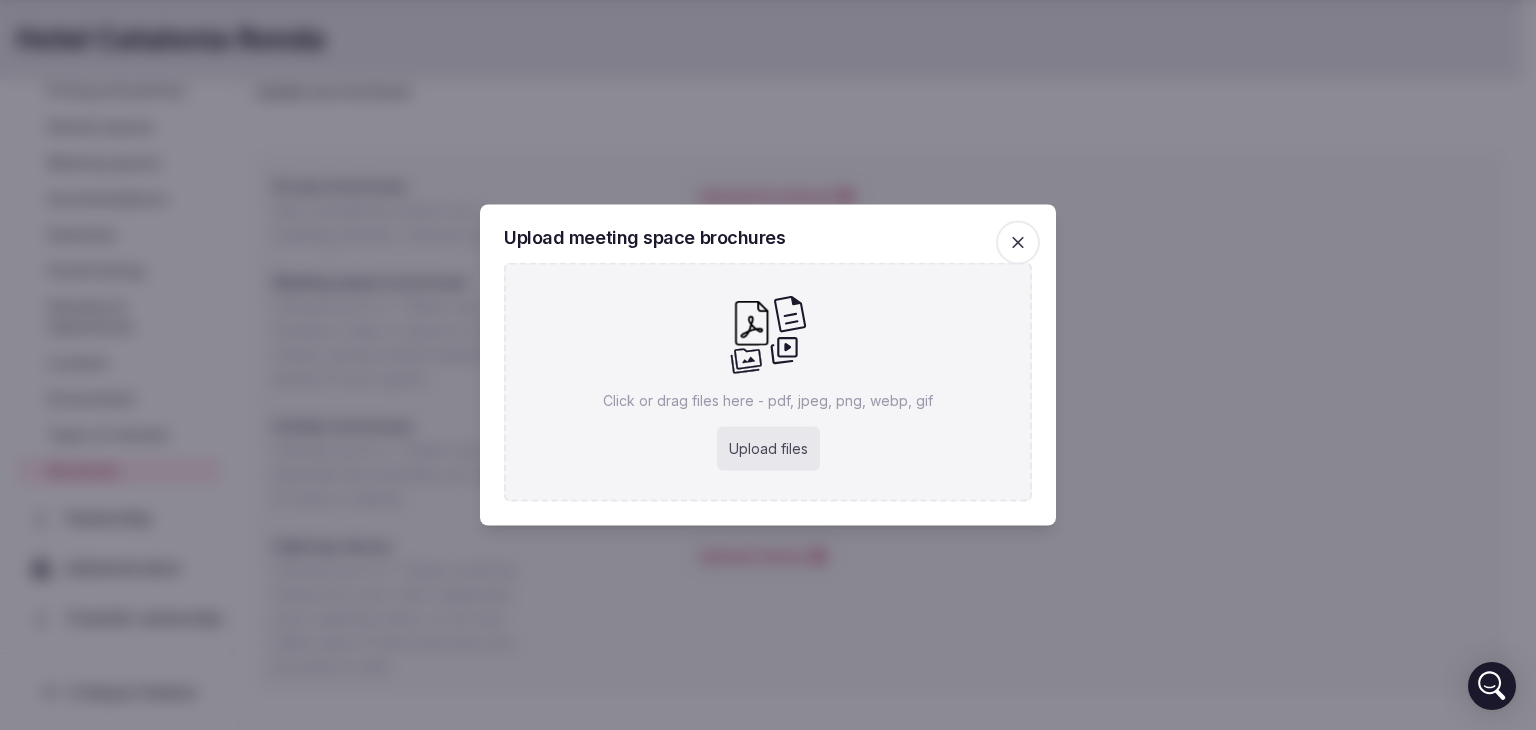 type on "**********" 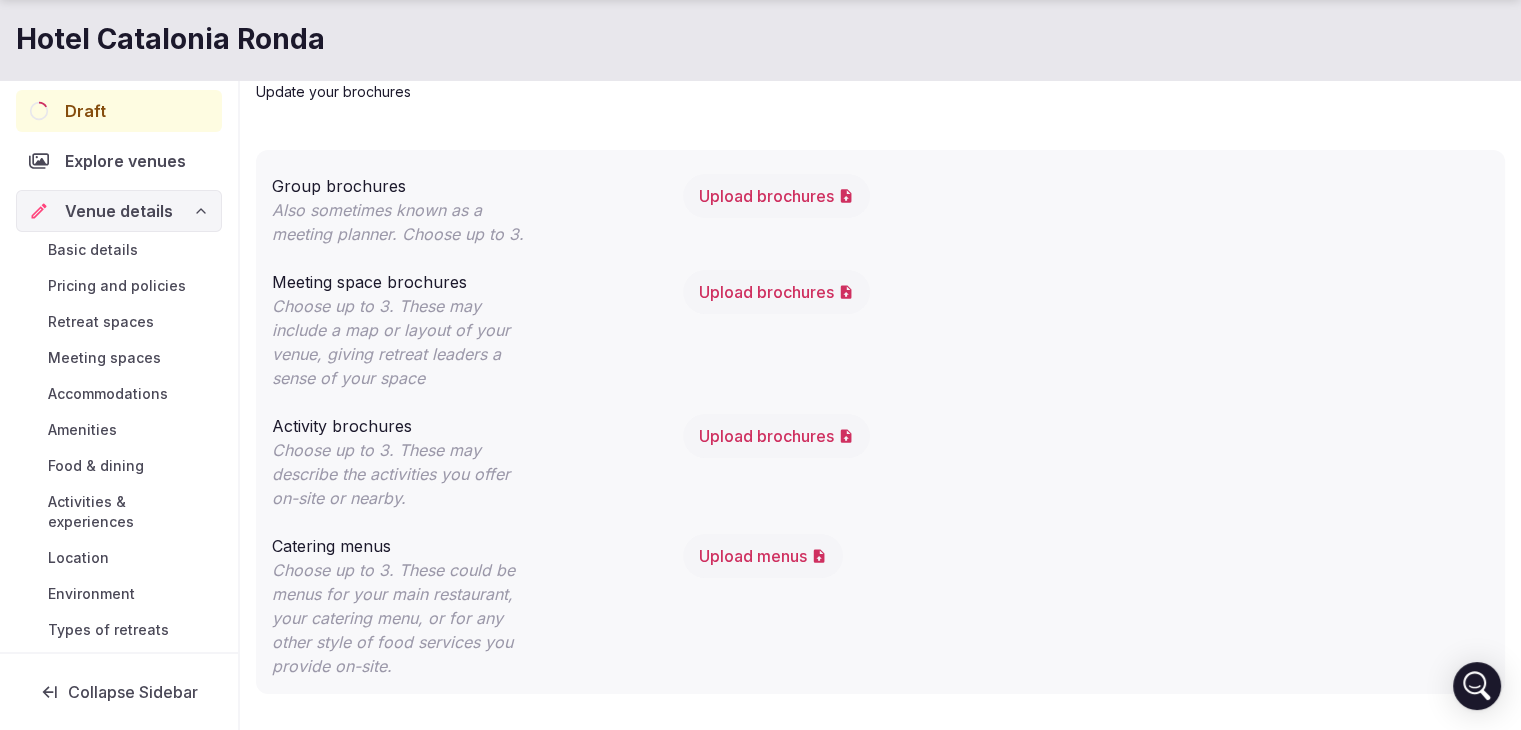 scroll, scrollTop: 0, scrollLeft: 0, axis: both 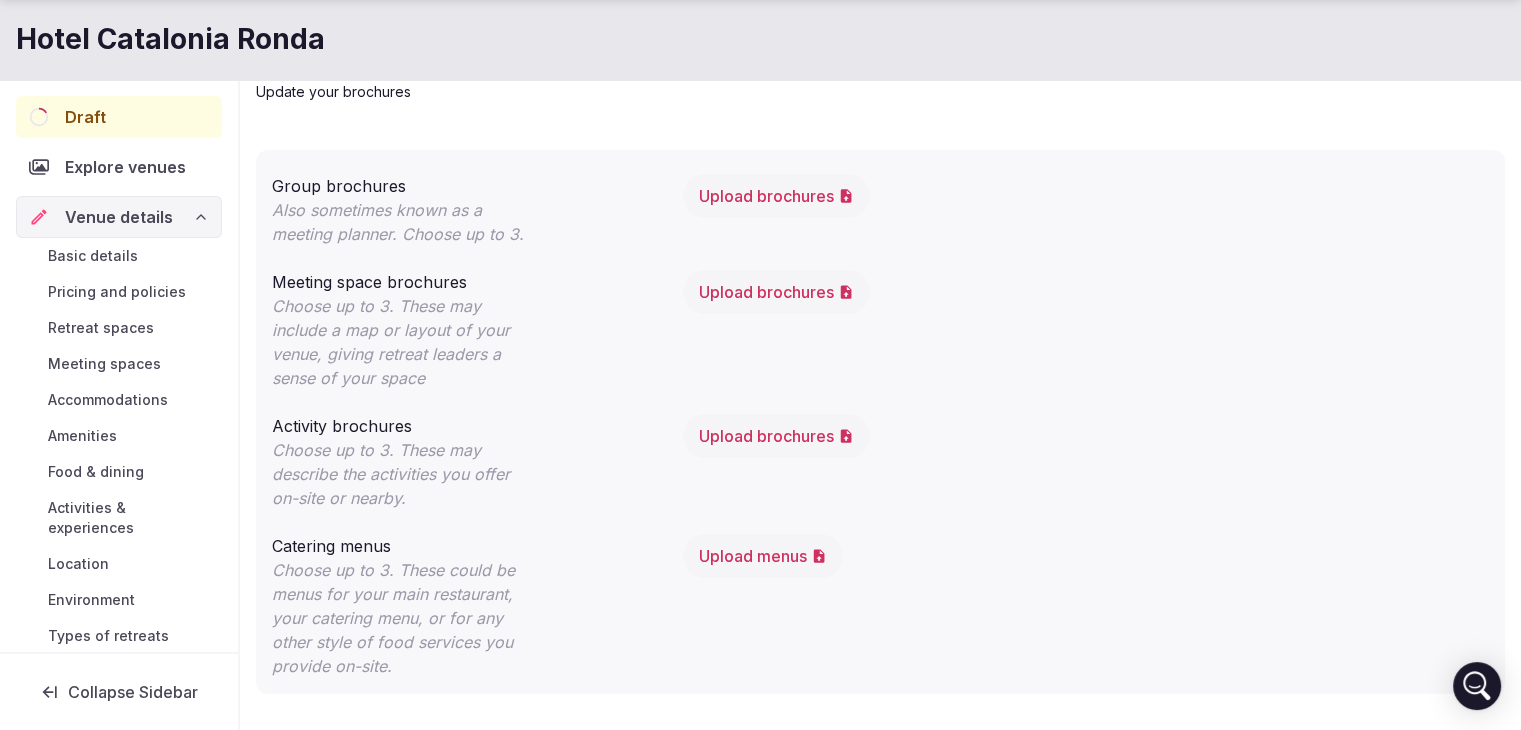 click on "Meeting spaces" at bounding box center [104, 364] 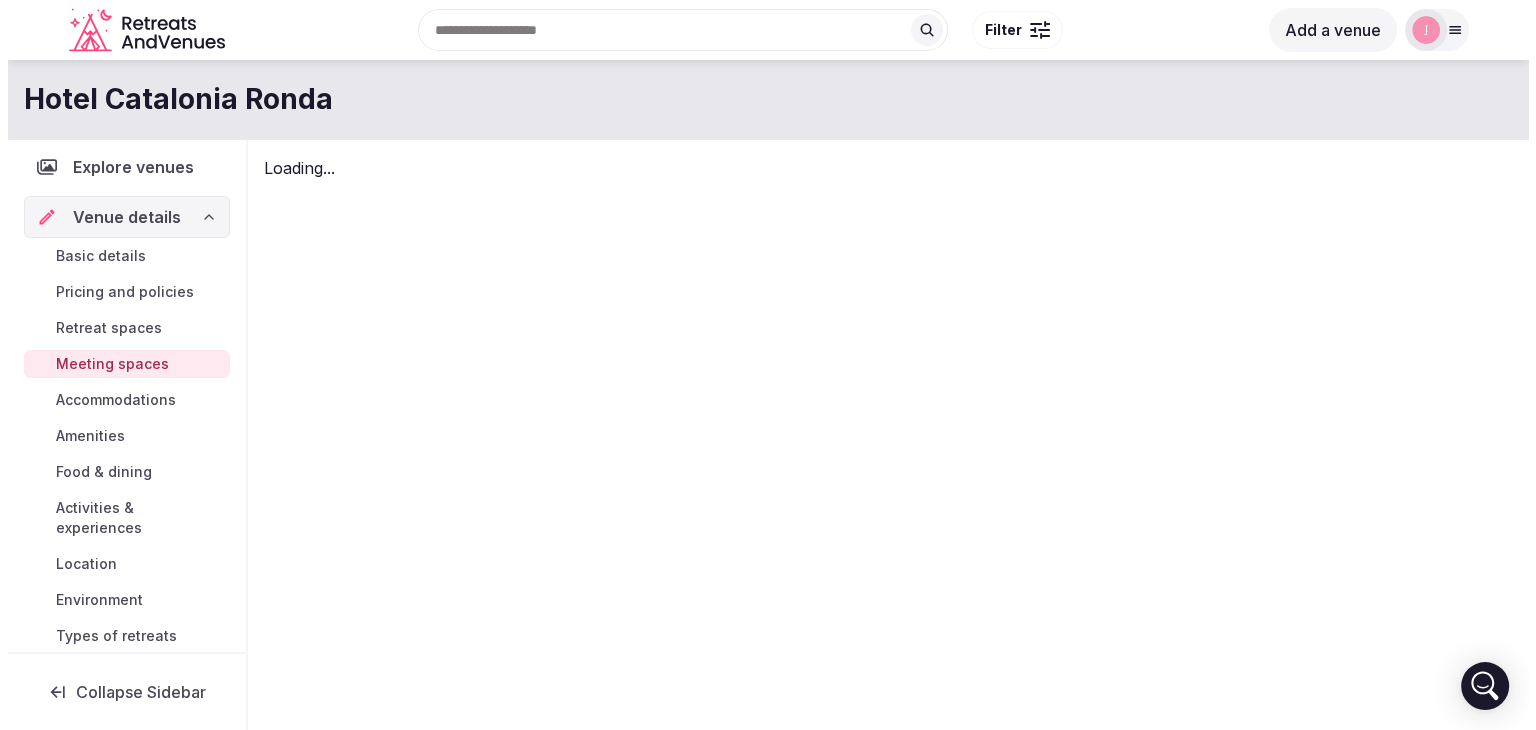 scroll, scrollTop: 0, scrollLeft: 0, axis: both 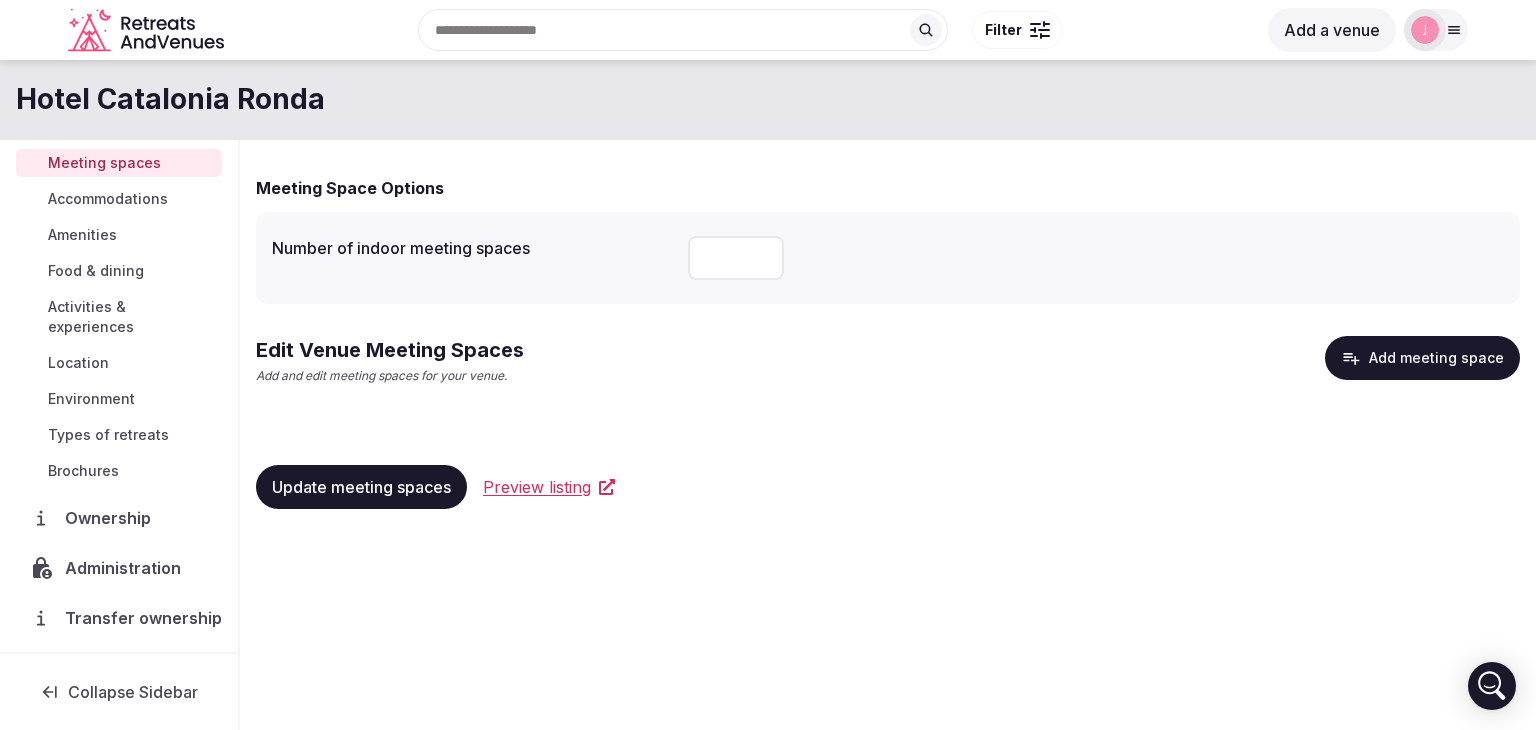 click on "Brochures" at bounding box center [83, 471] 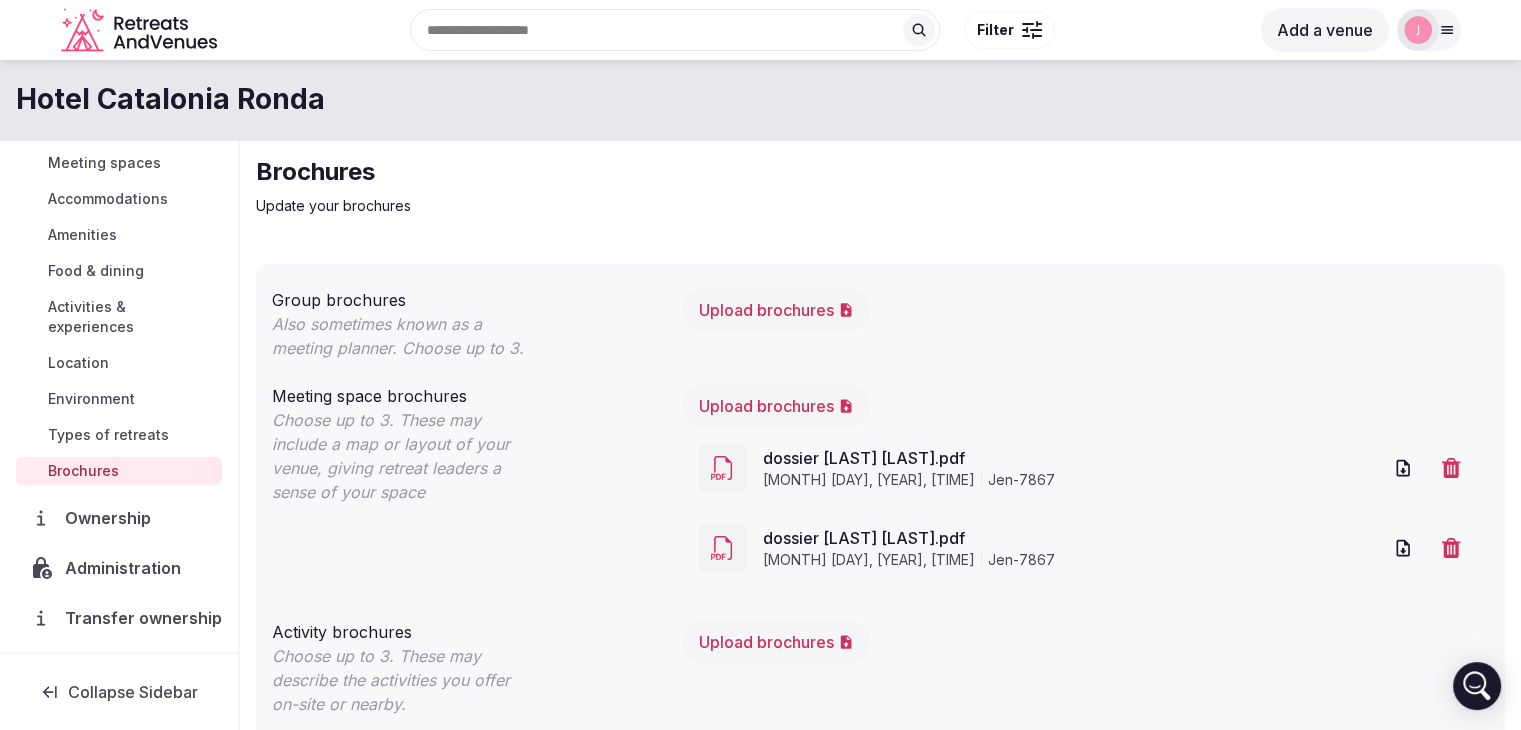 click 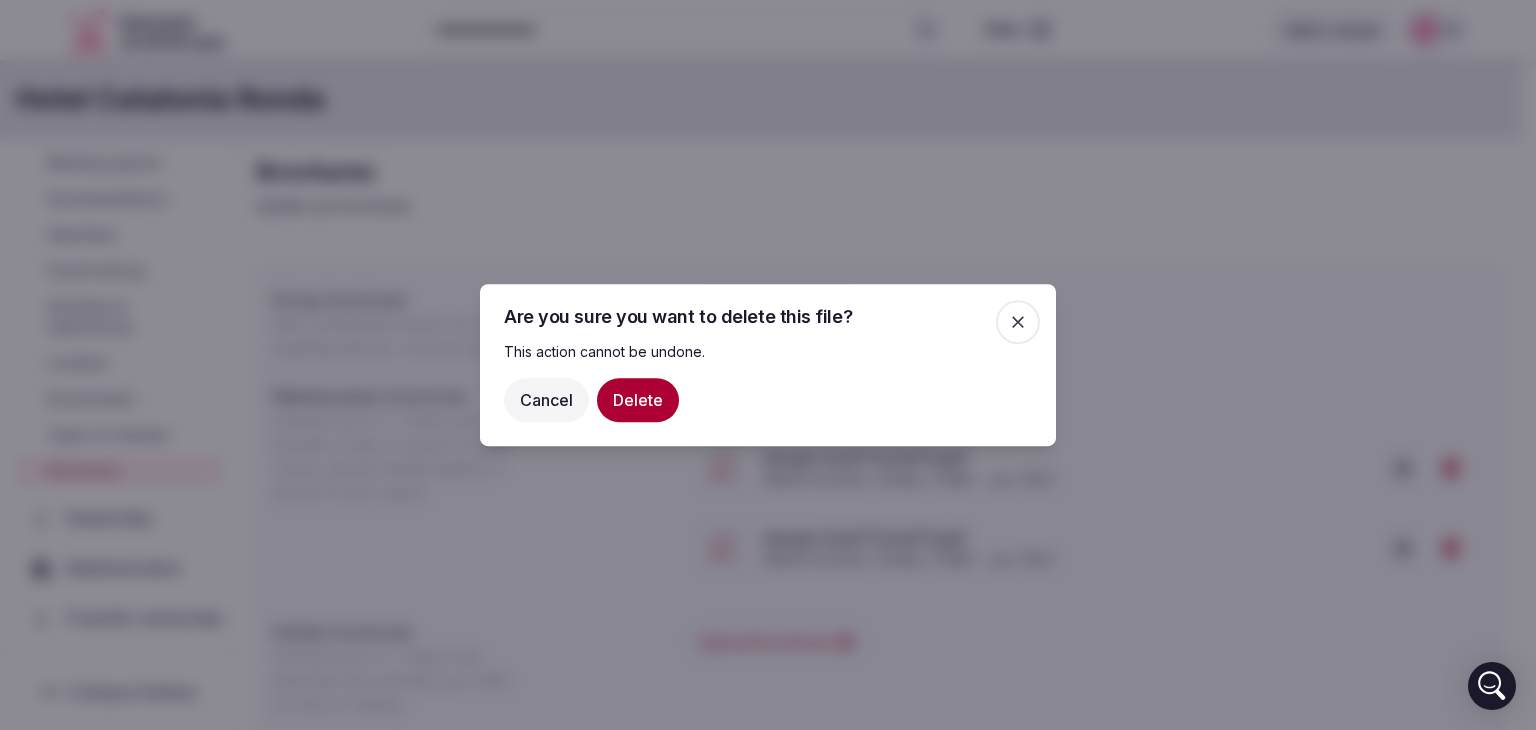 click on "Delete" at bounding box center [638, 400] 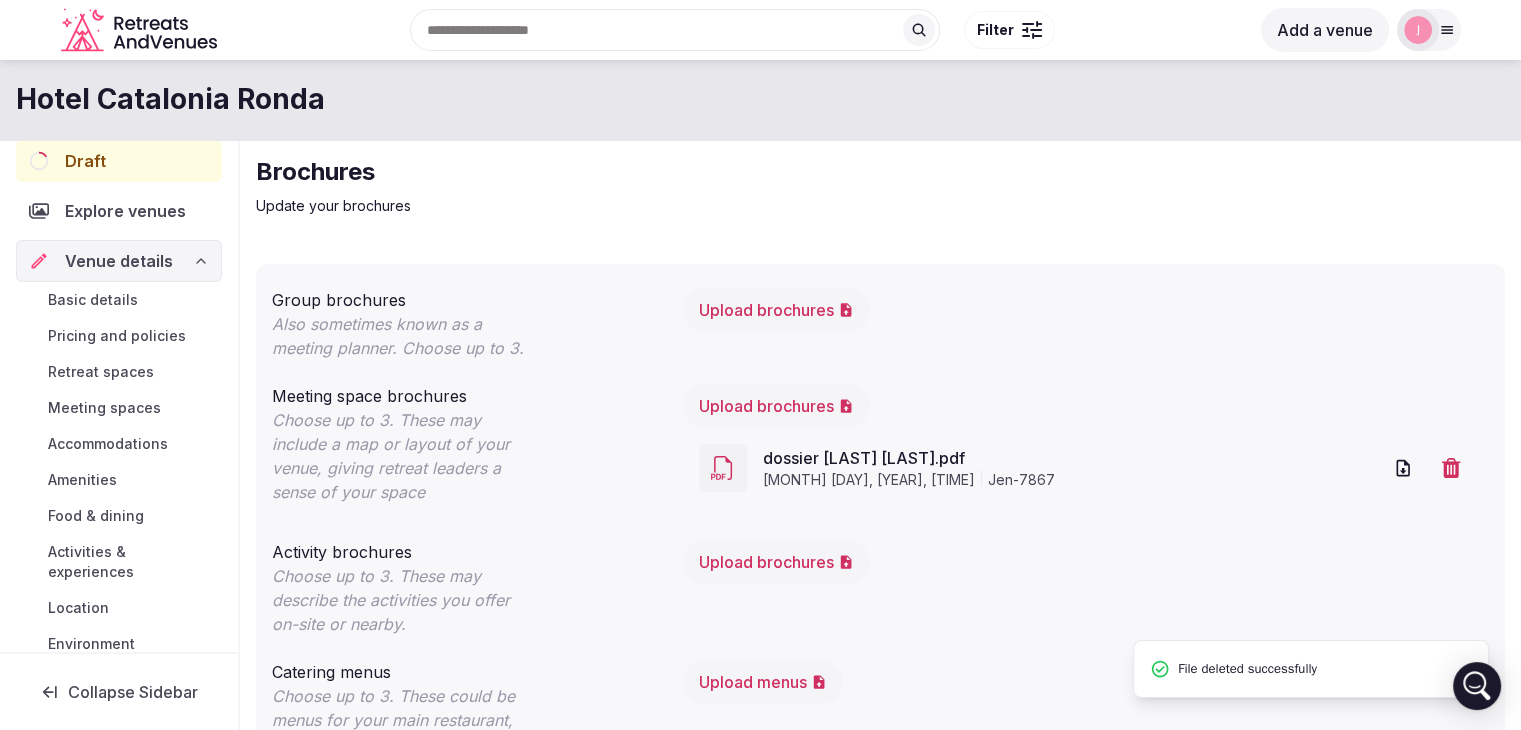scroll, scrollTop: 0, scrollLeft: 0, axis: both 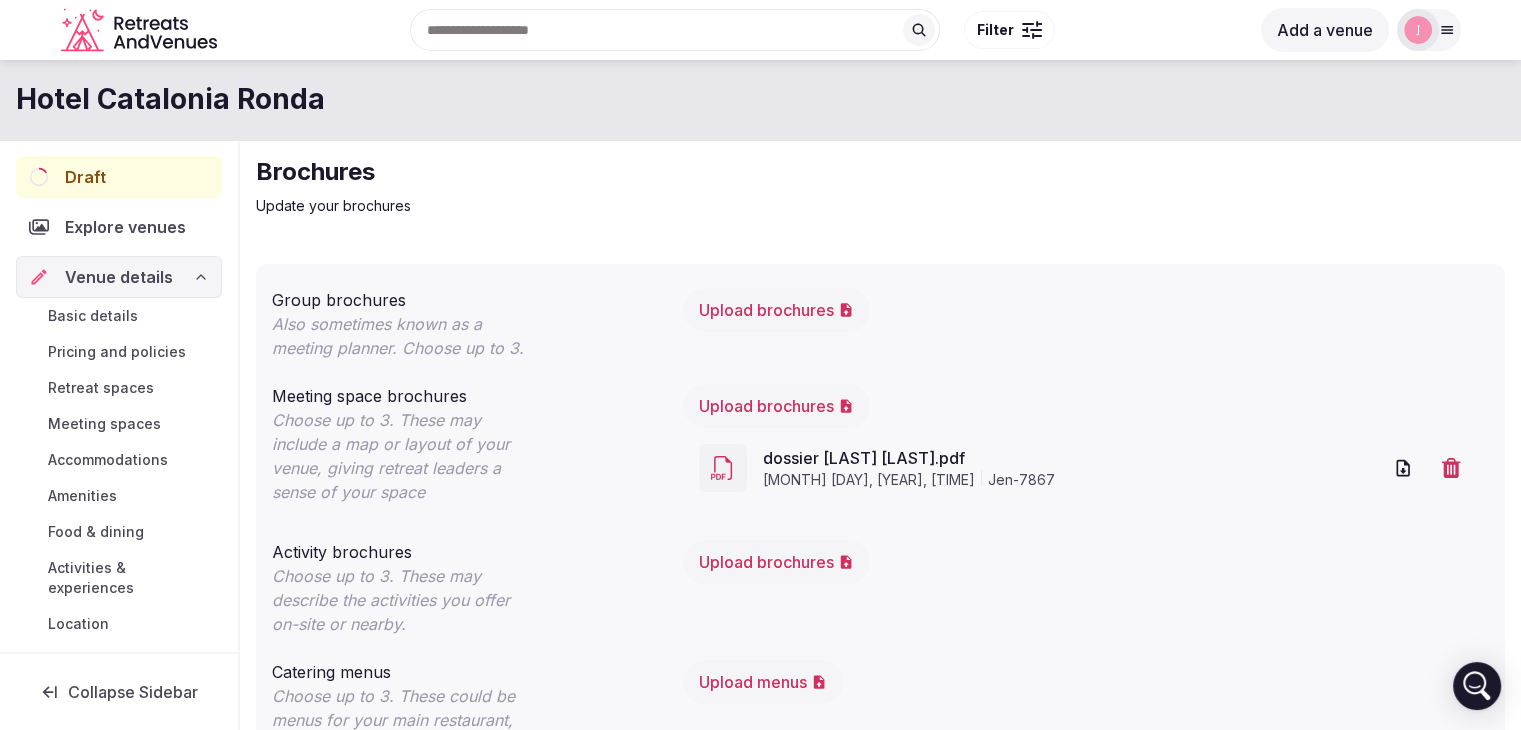 click on "Hotel Catalonia Ronda" at bounding box center [170, 99] 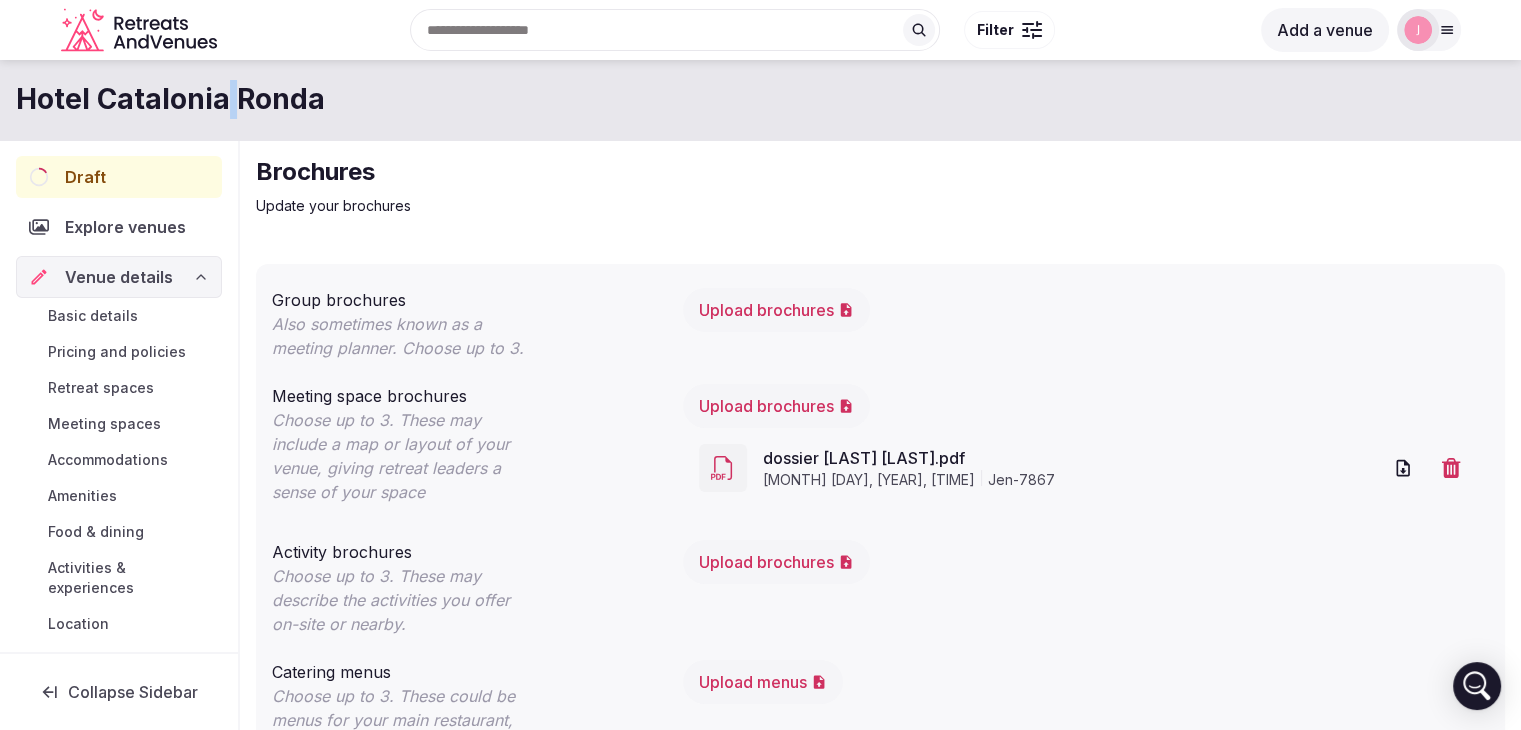 click on "Hotel Catalonia Ronda" at bounding box center (170, 99) 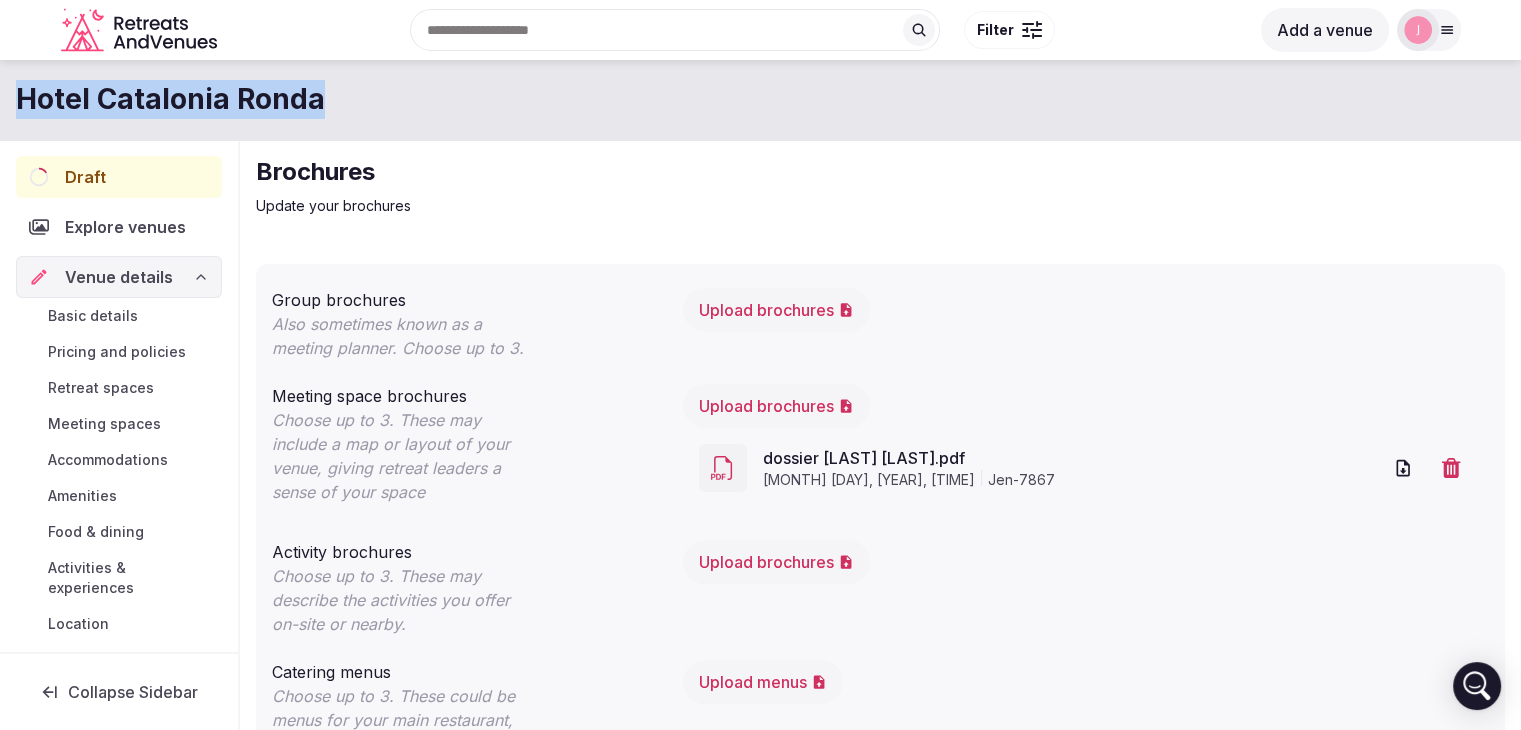 click on "Hotel Catalonia Ronda" at bounding box center (170, 99) 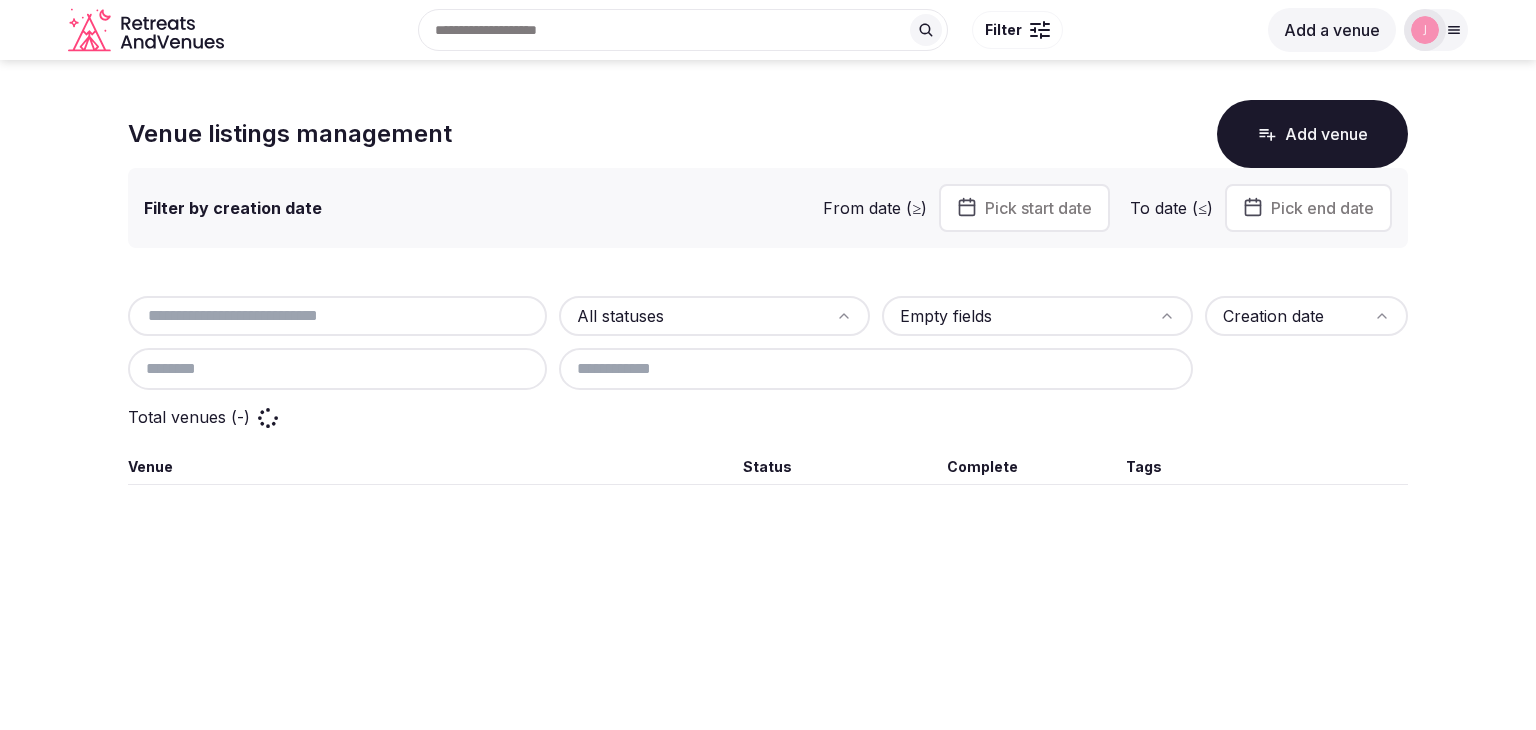 scroll, scrollTop: 0, scrollLeft: 0, axis: both 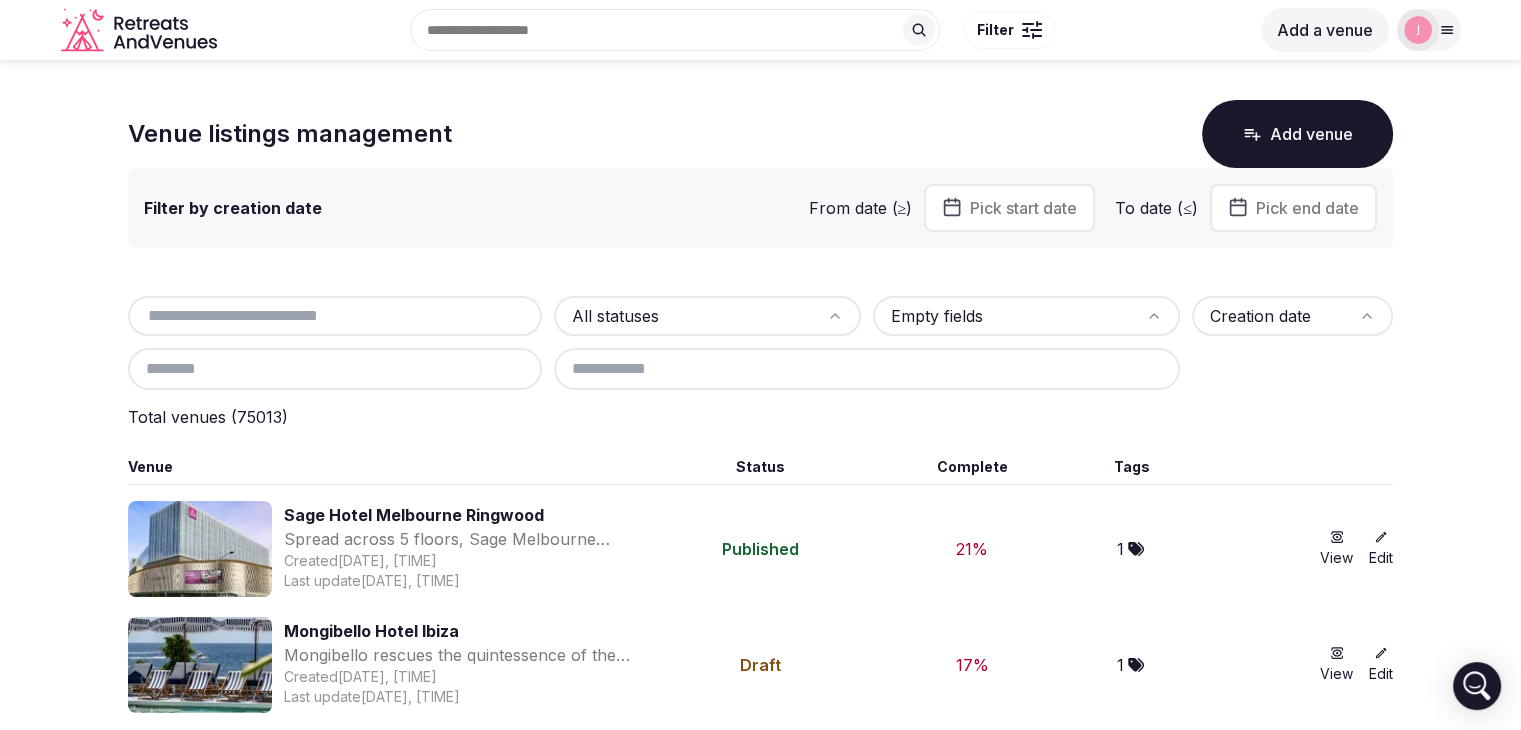 click at bounding box center [335, 316] 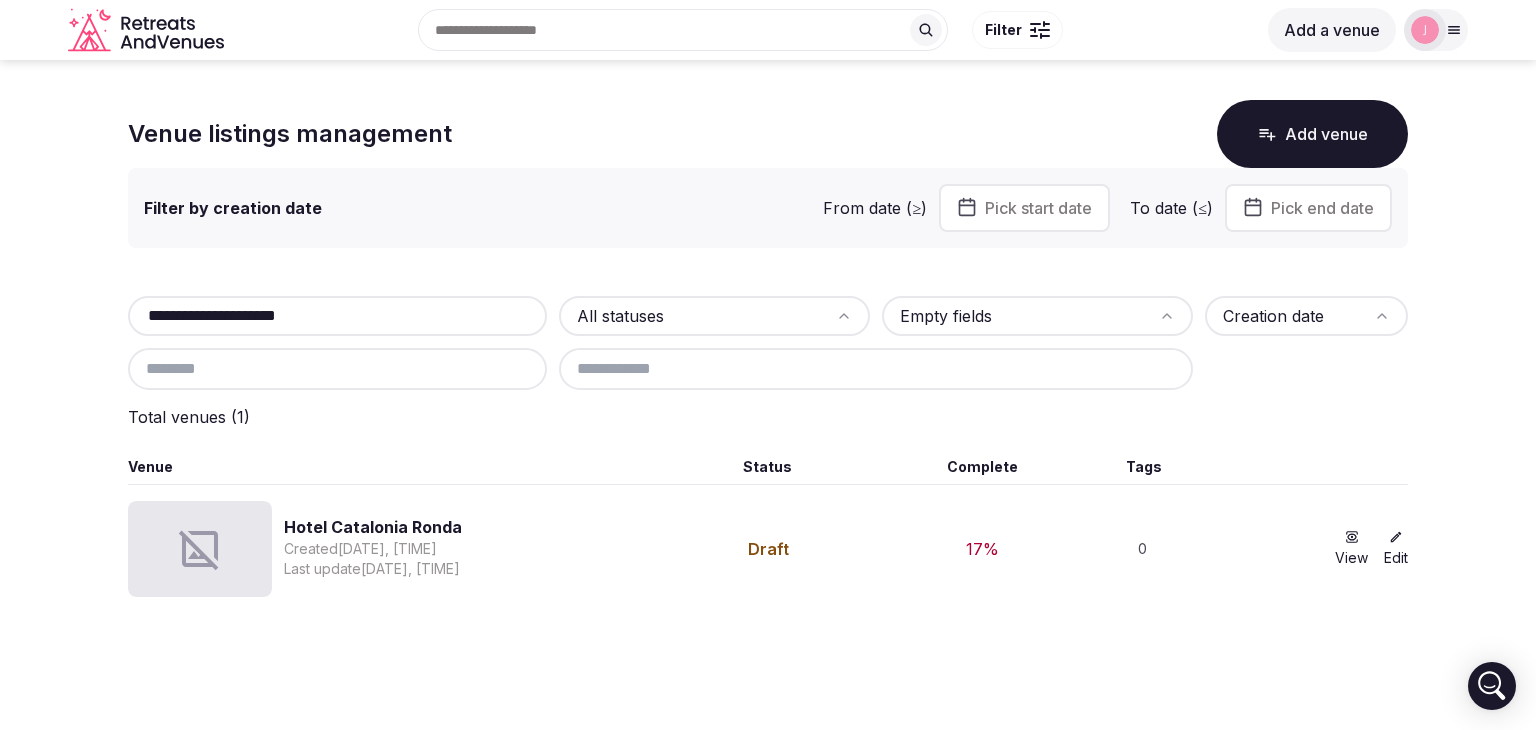 type on "**********" 